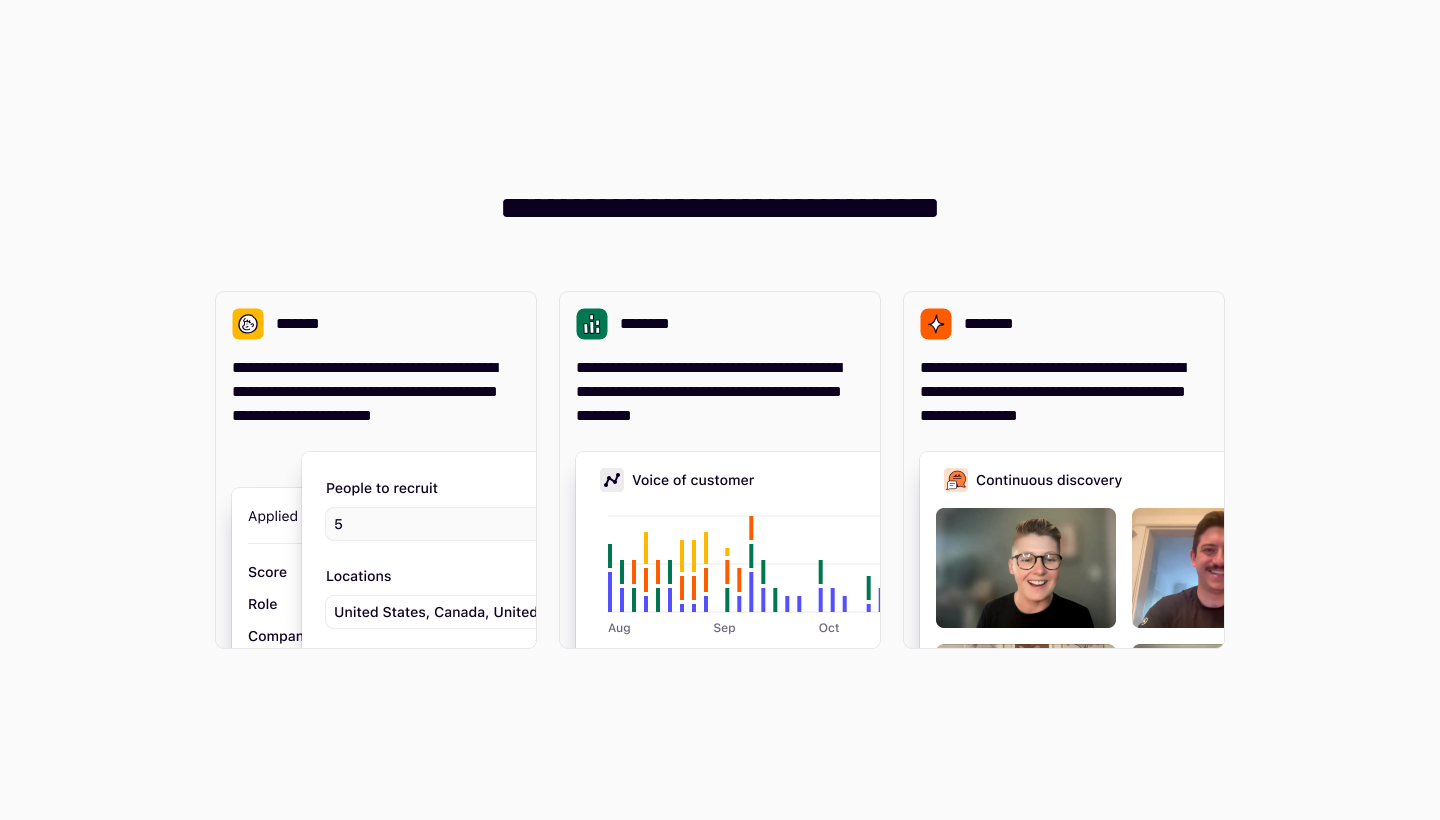scroll, scrollTop: 0, scrollLeft: 0, axis: both 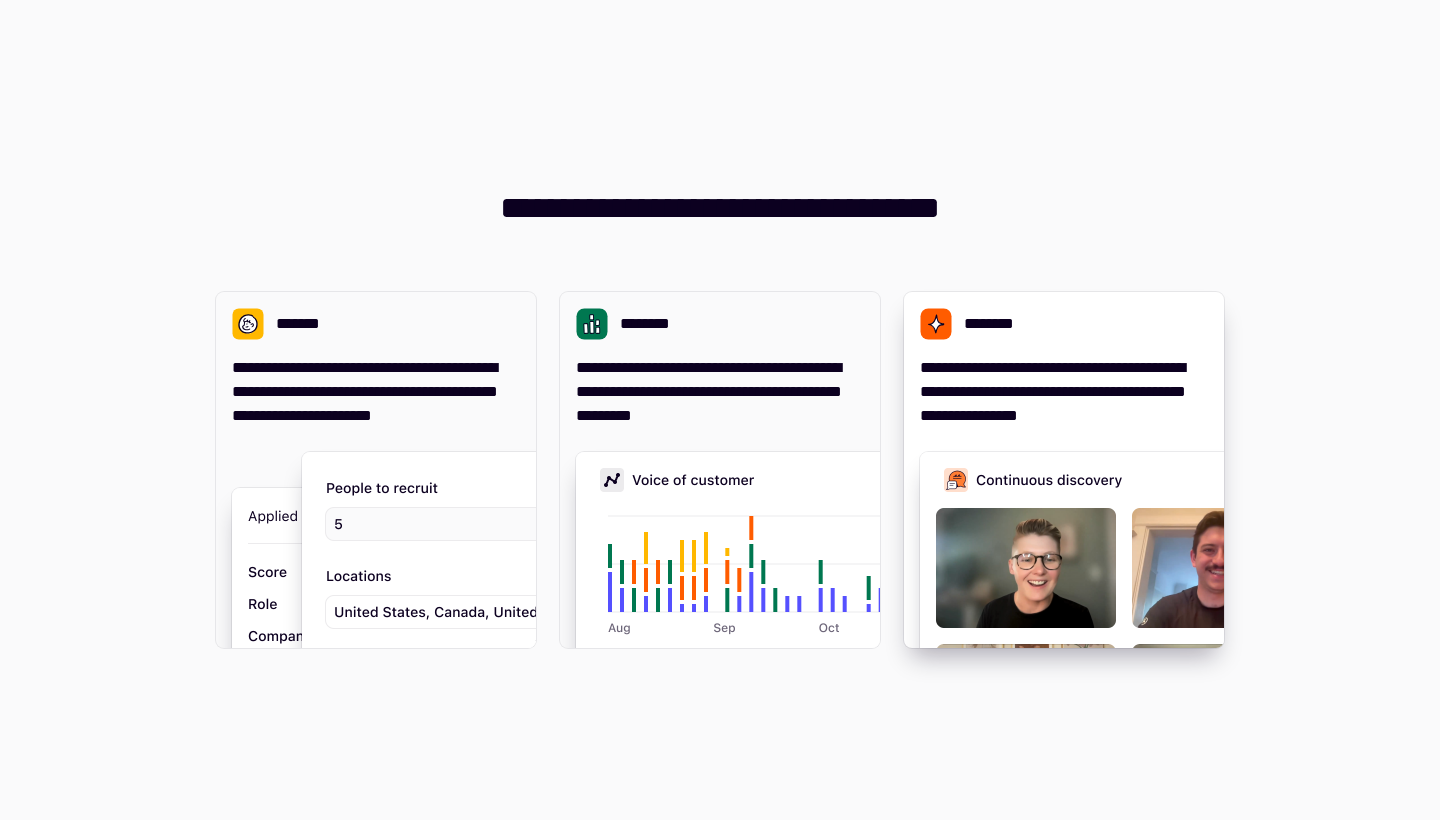 click on "**********" at bounding box center (1064, 392) 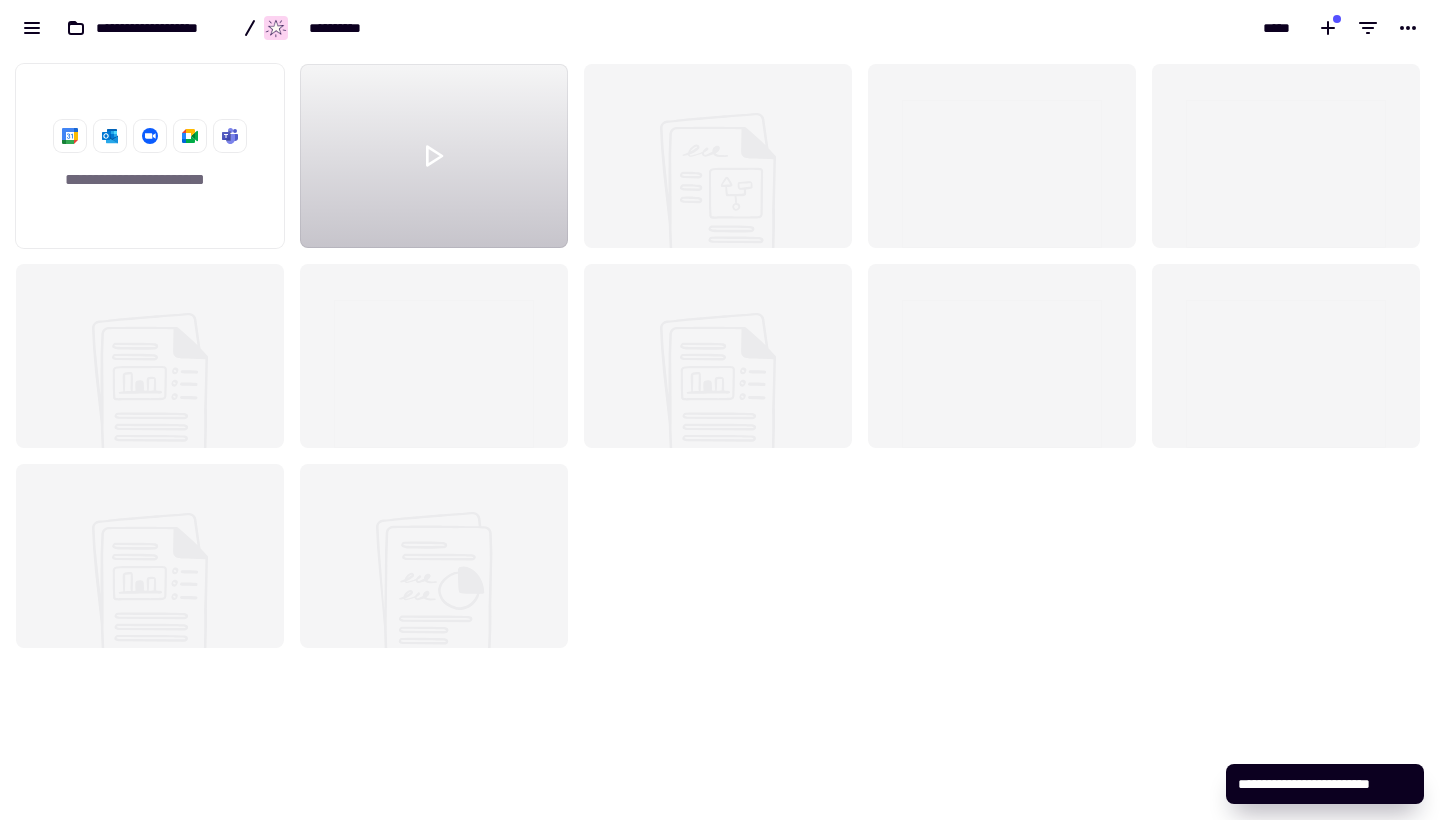 scroll, scrollTop: 1, scrollLeft: 1, axis: both 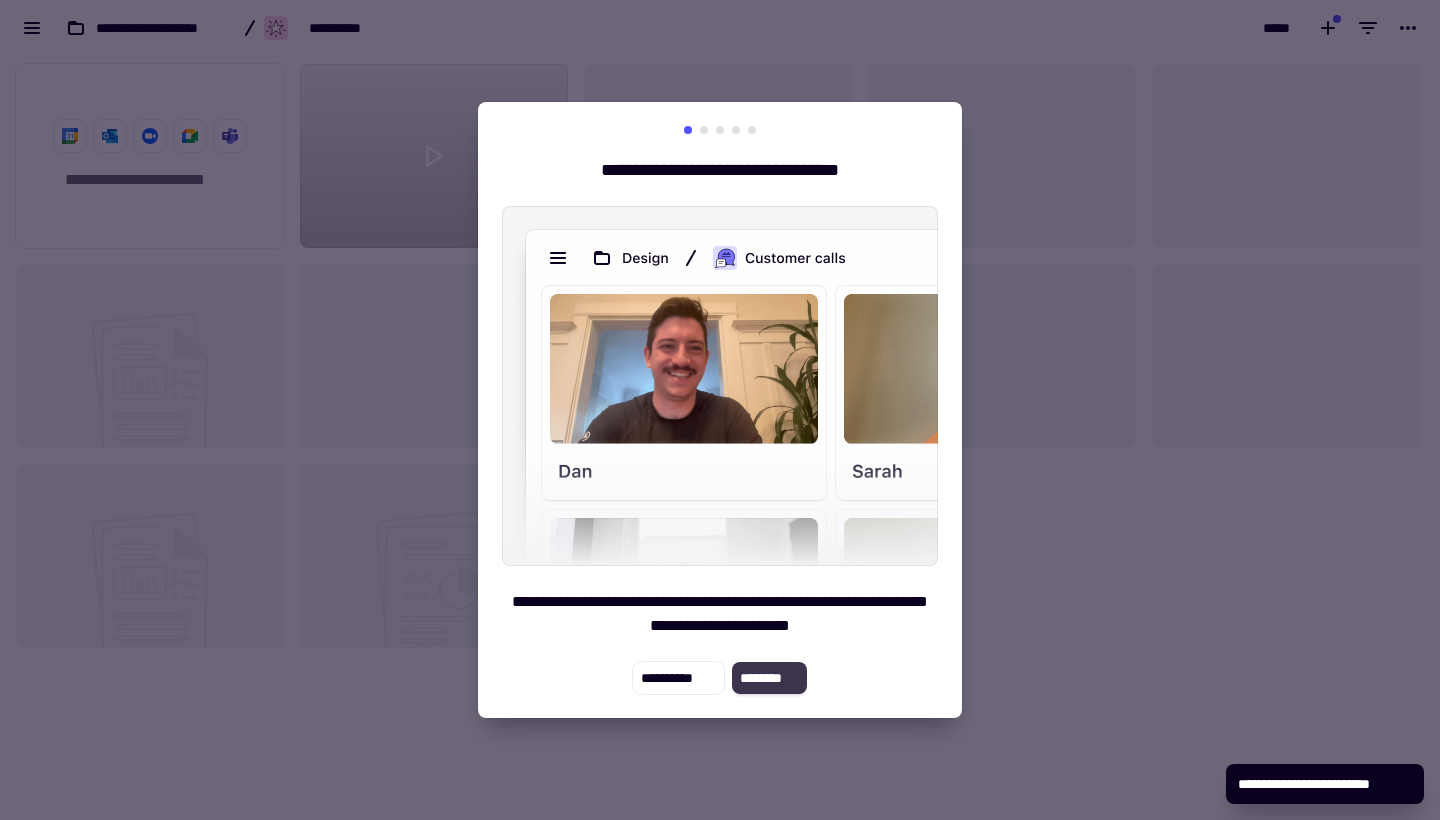 click on "********" 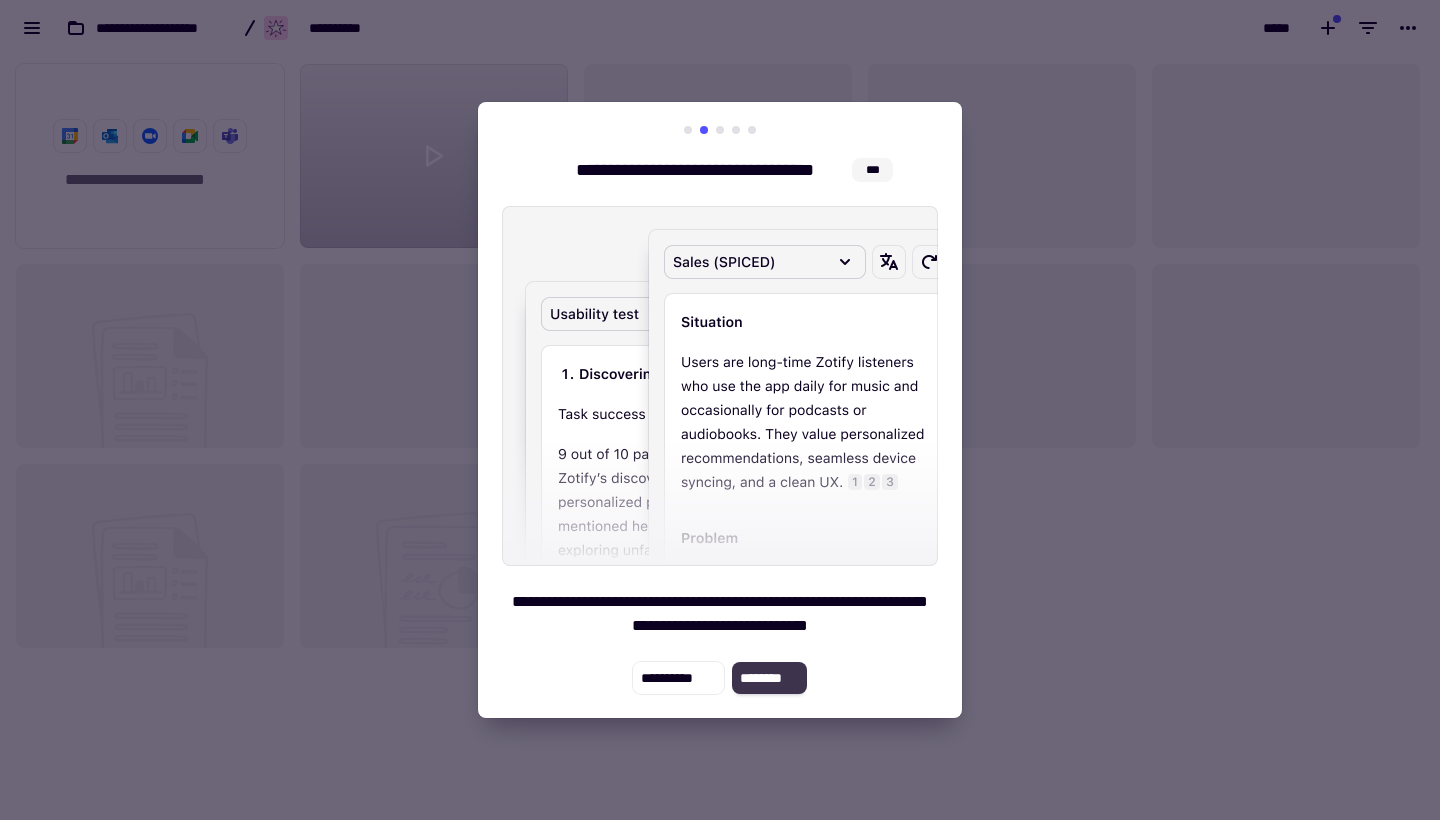click on "********" 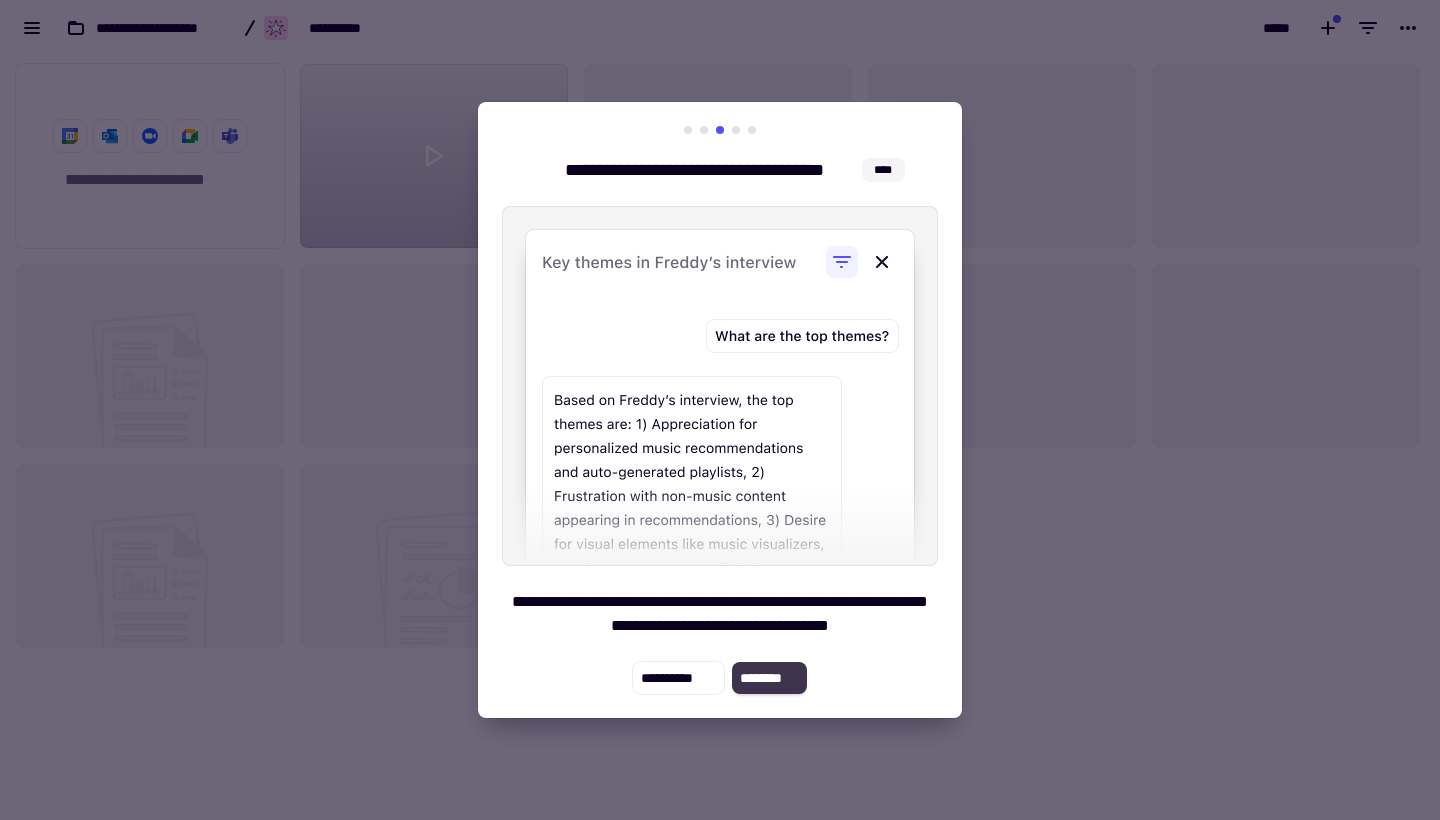click on "********" 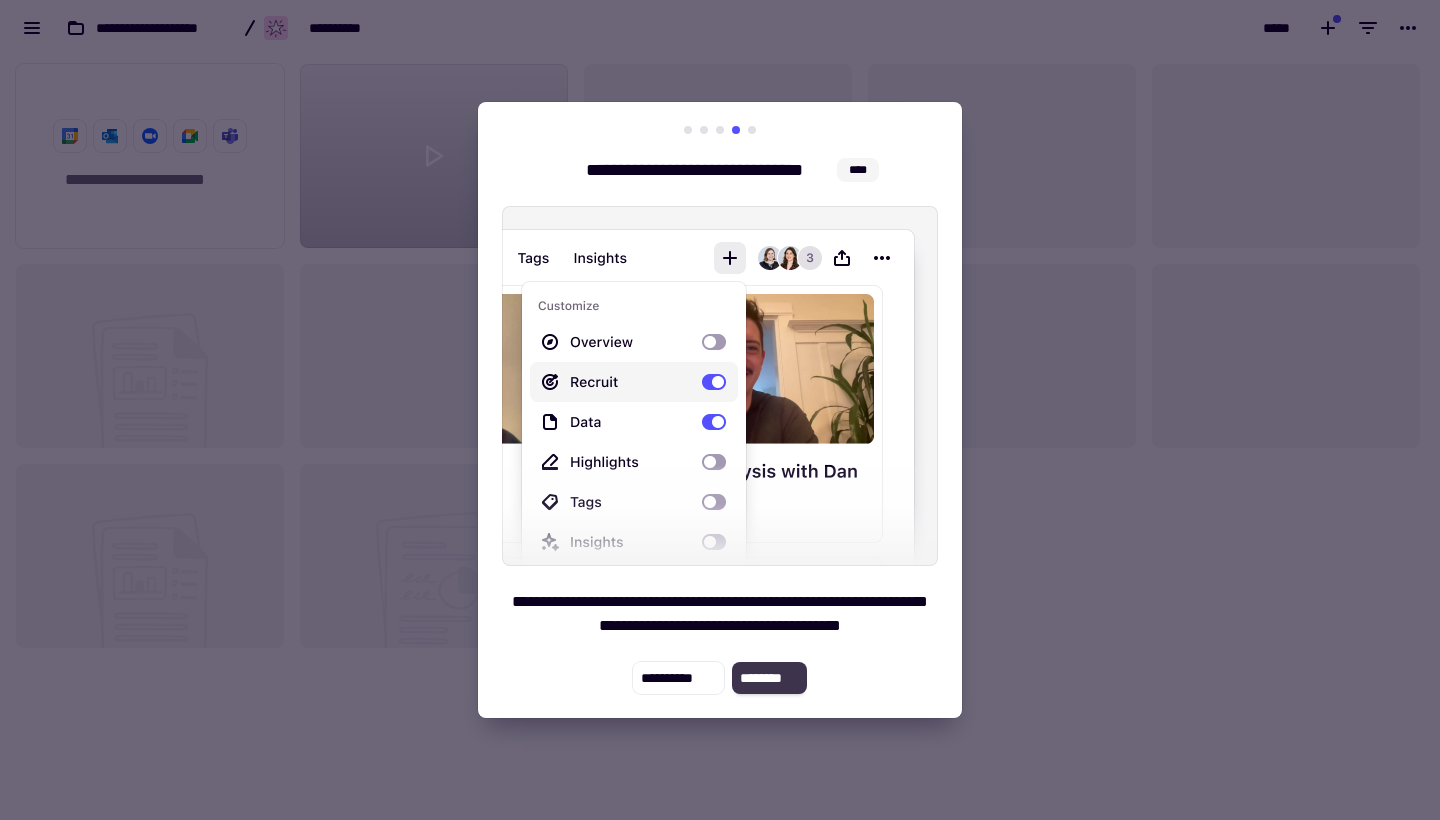 click on "********" 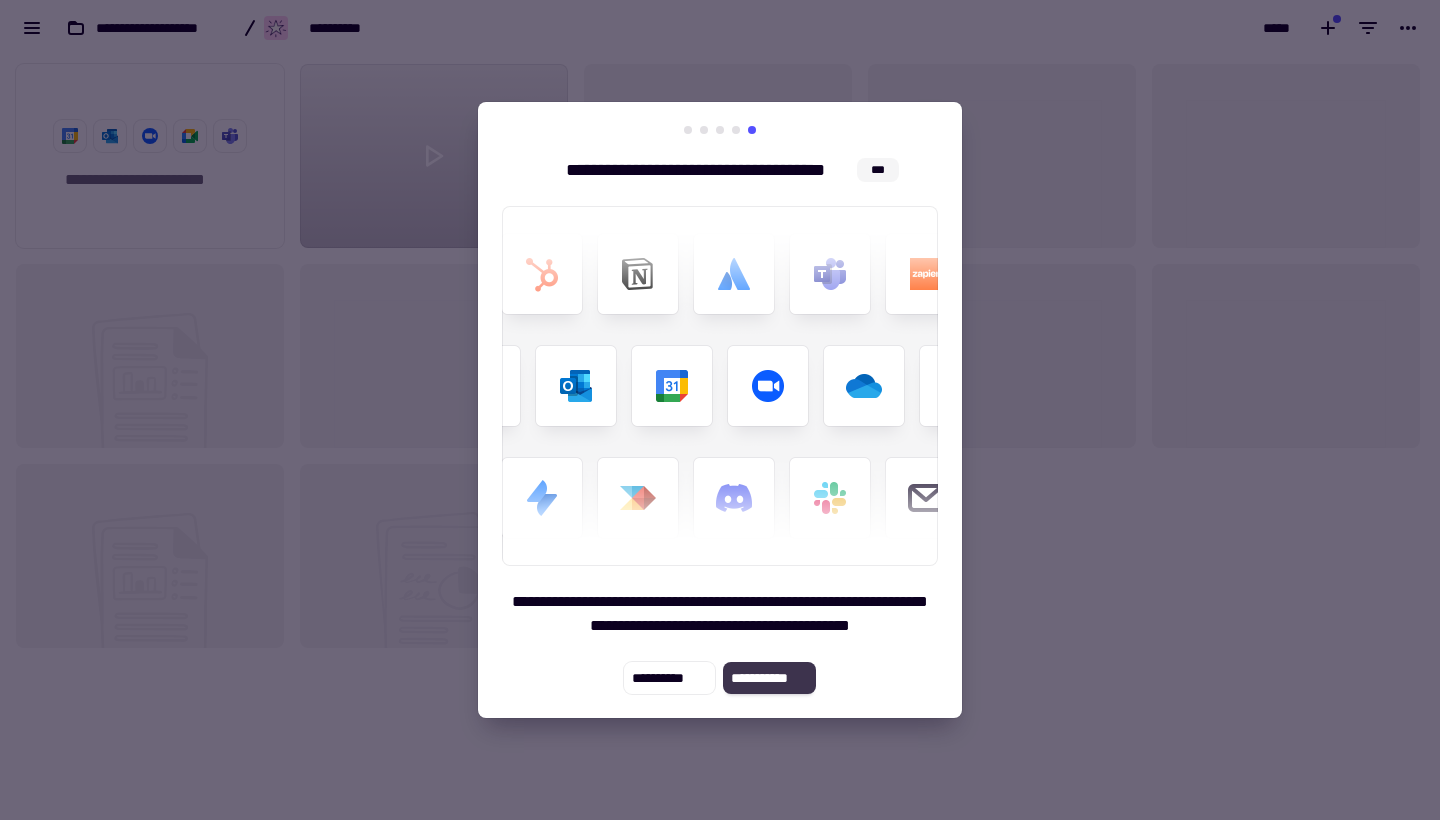click on "**********" 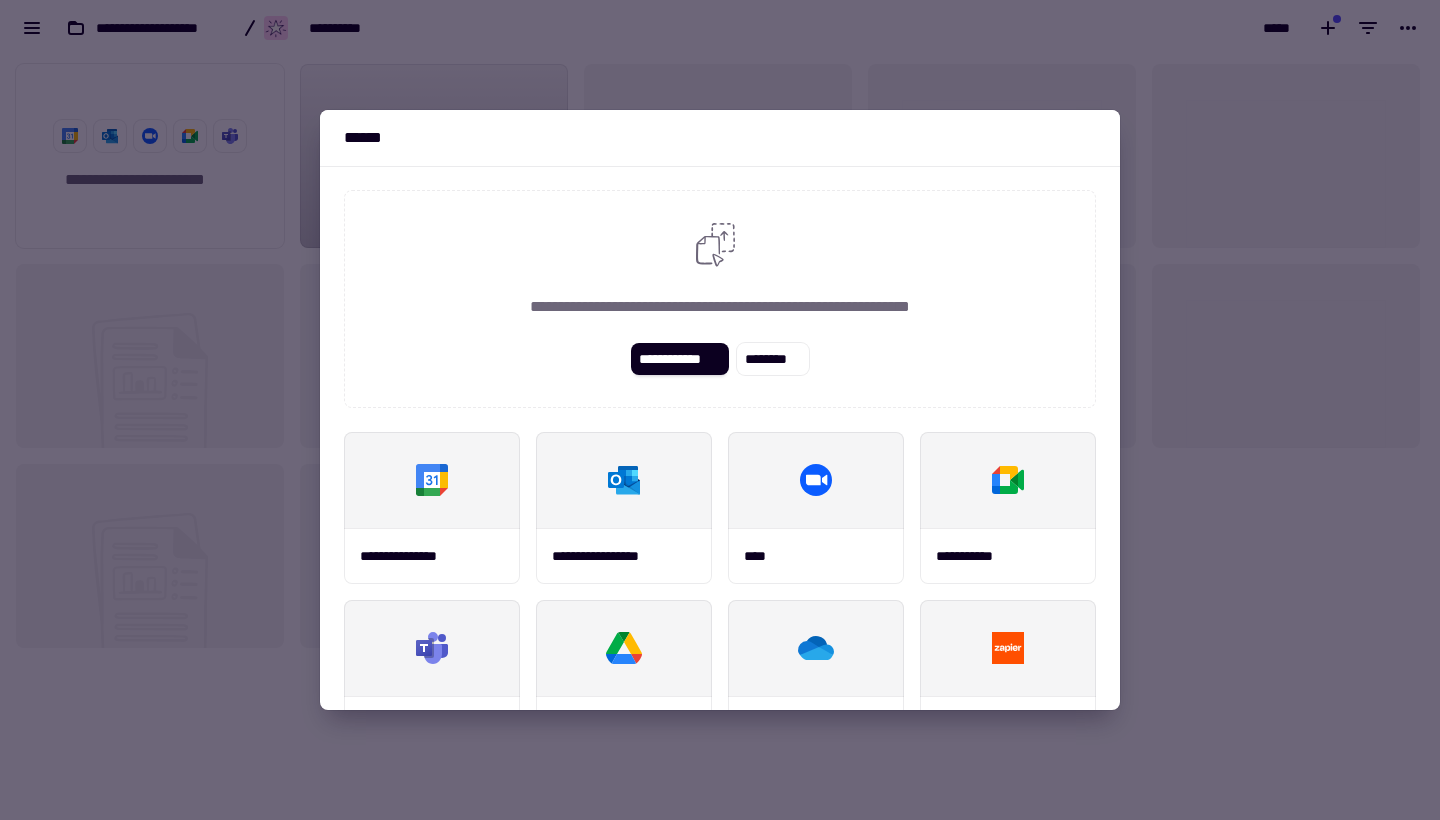 click at bounding box center (720, 410) 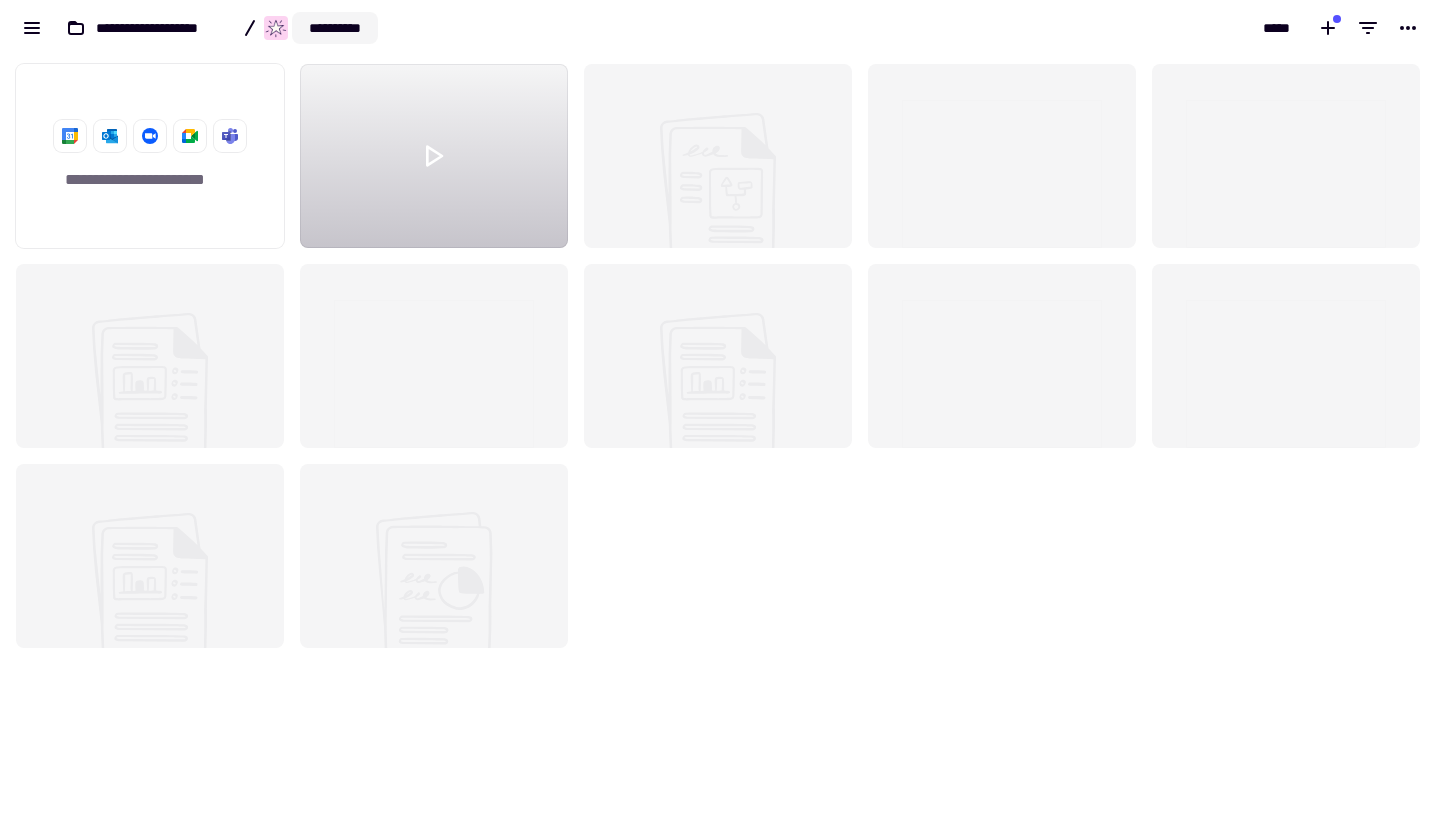click on "**********" 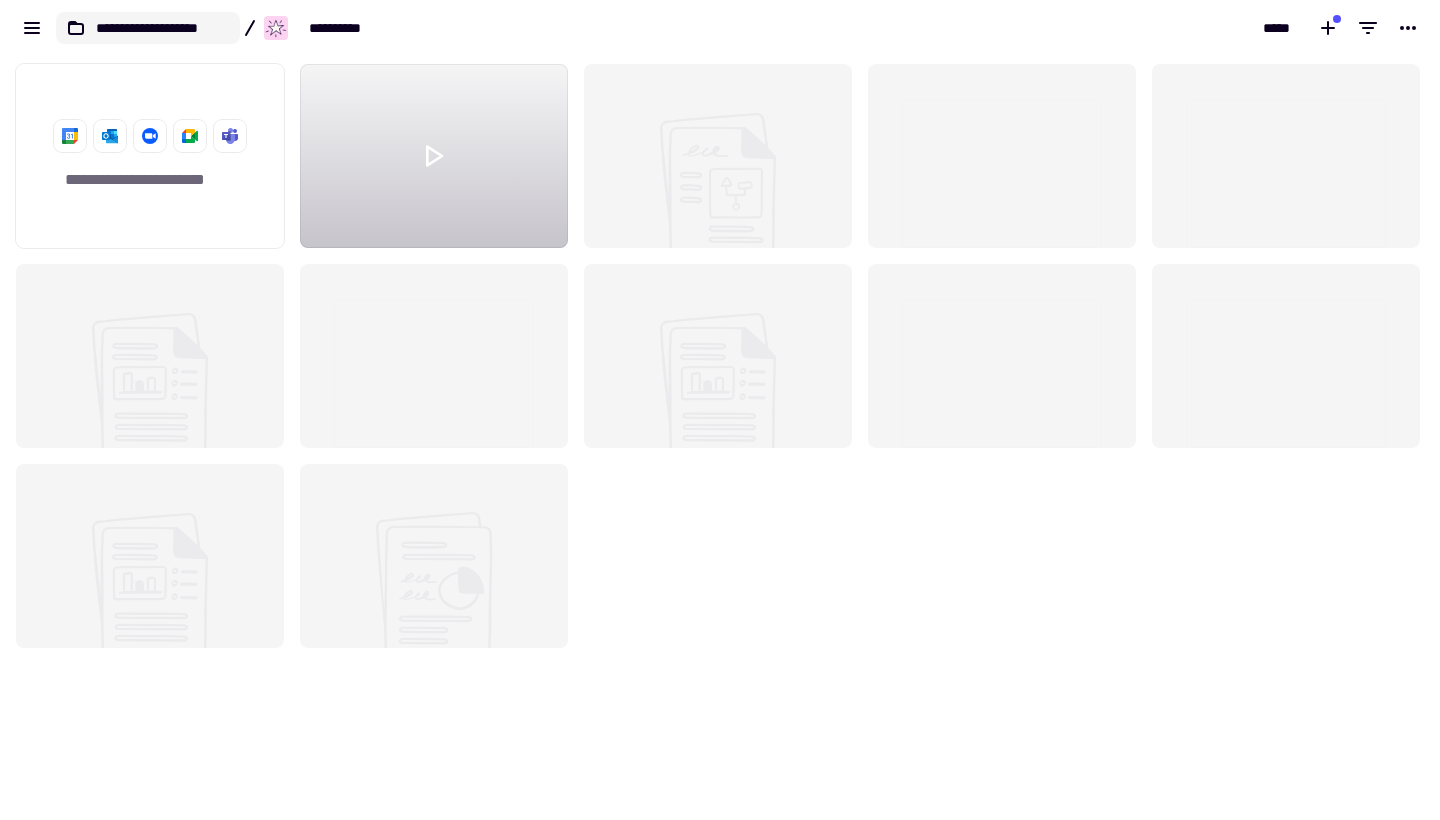 click on "**********" 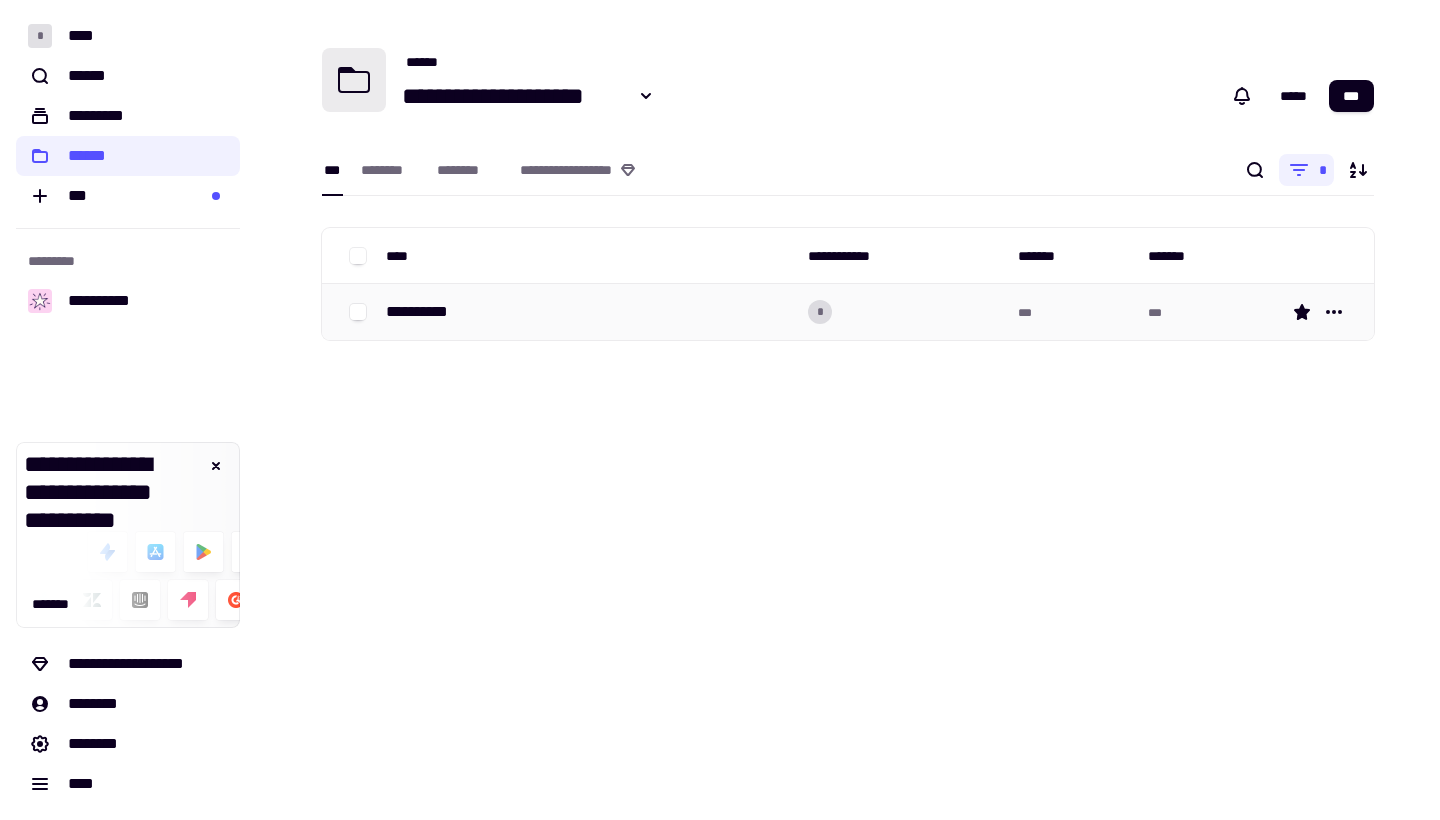 click on "**********" at bounding box center (589, 312) 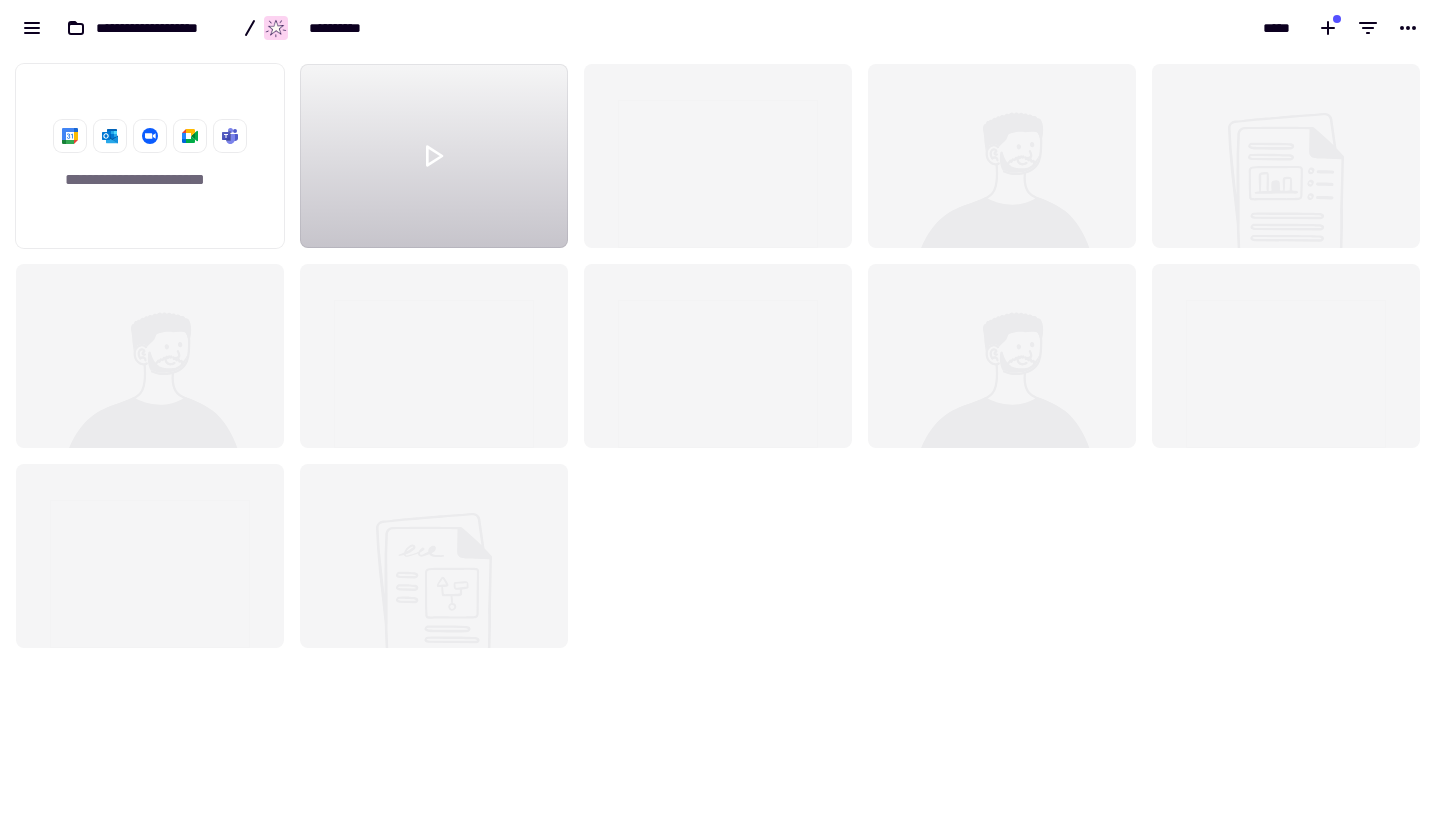 scroll, scrollTop: 1, scrollLeft: 1, axis: both 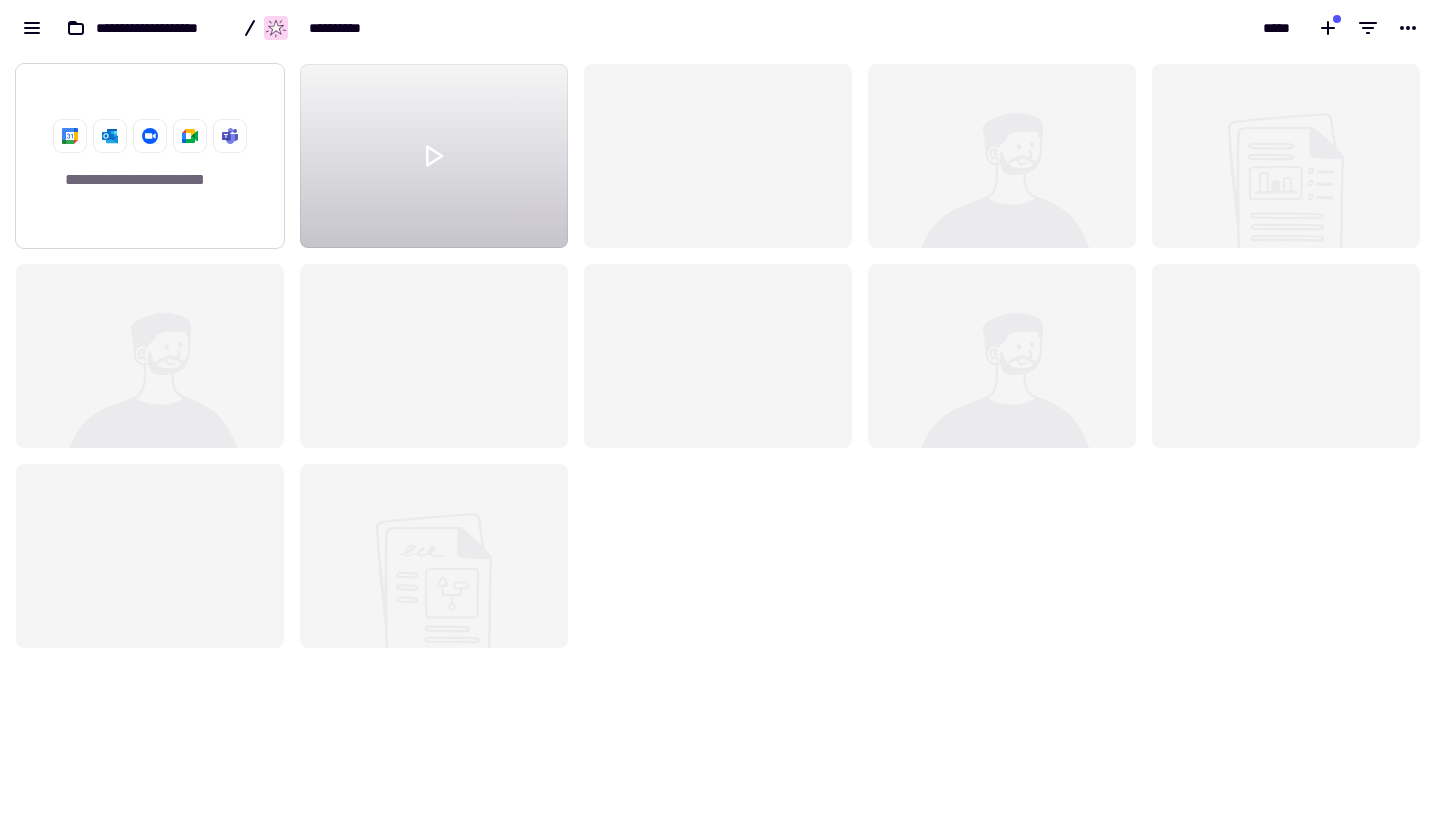click 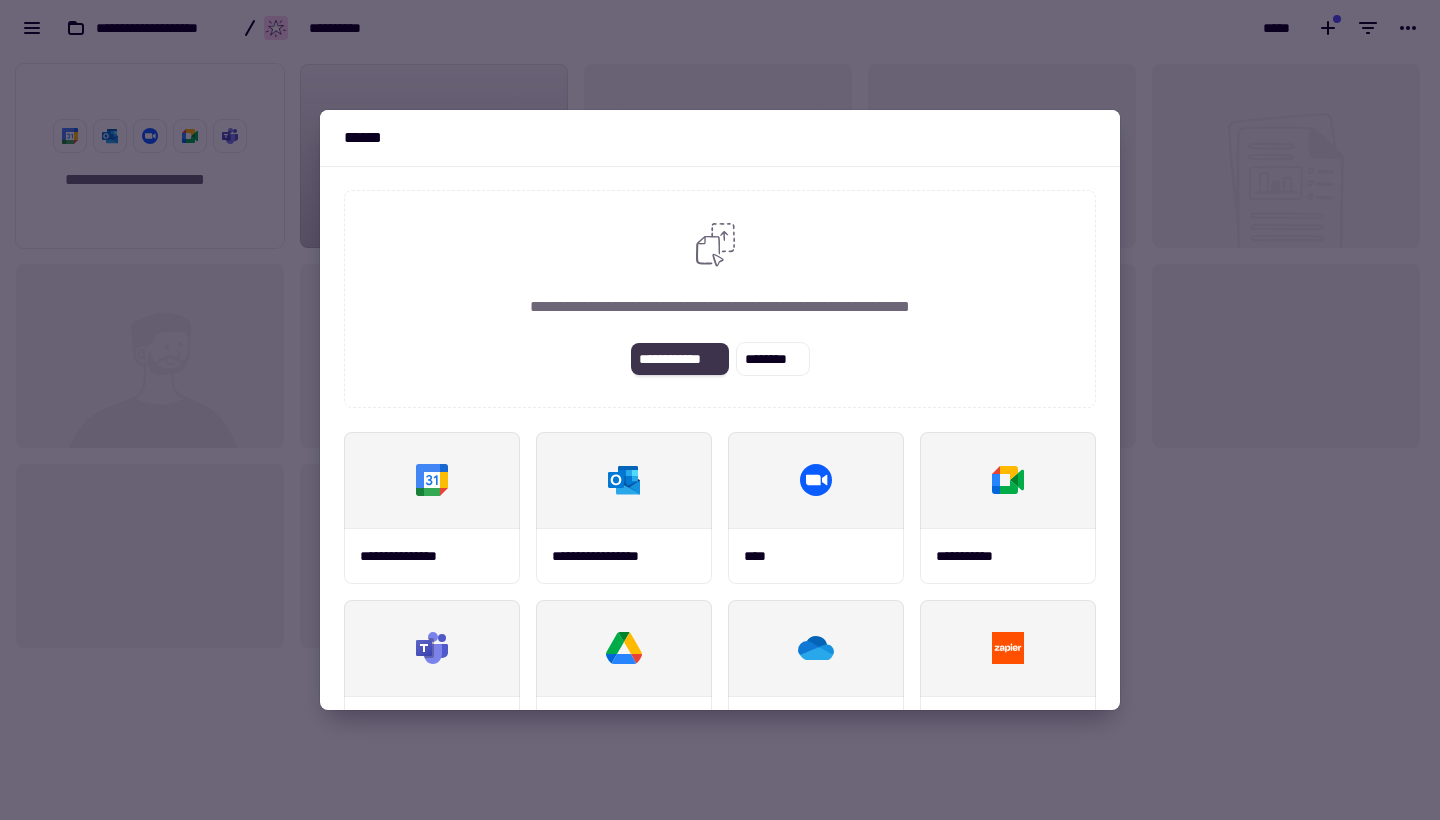 click on "**********" 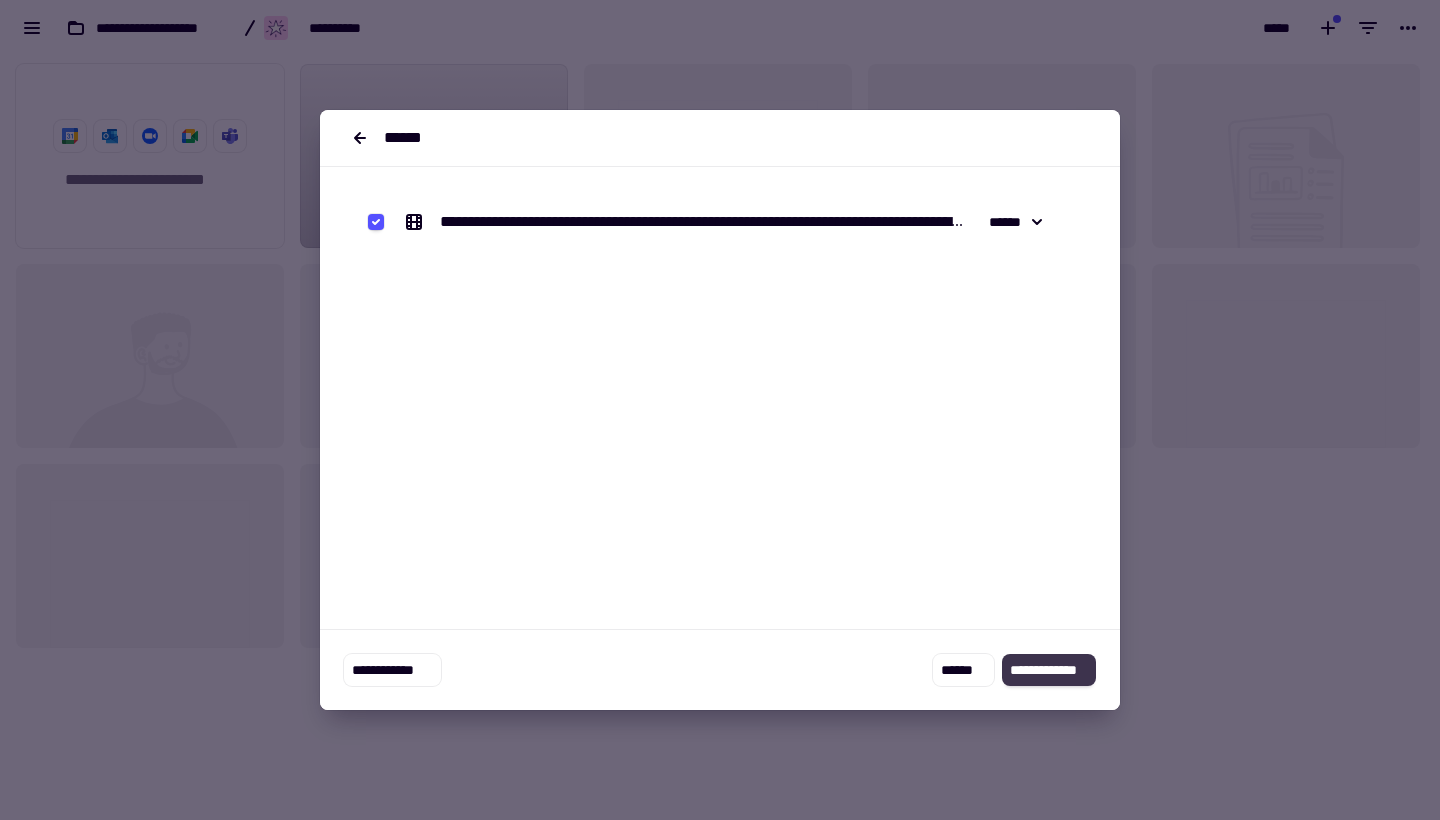 click on "**********" 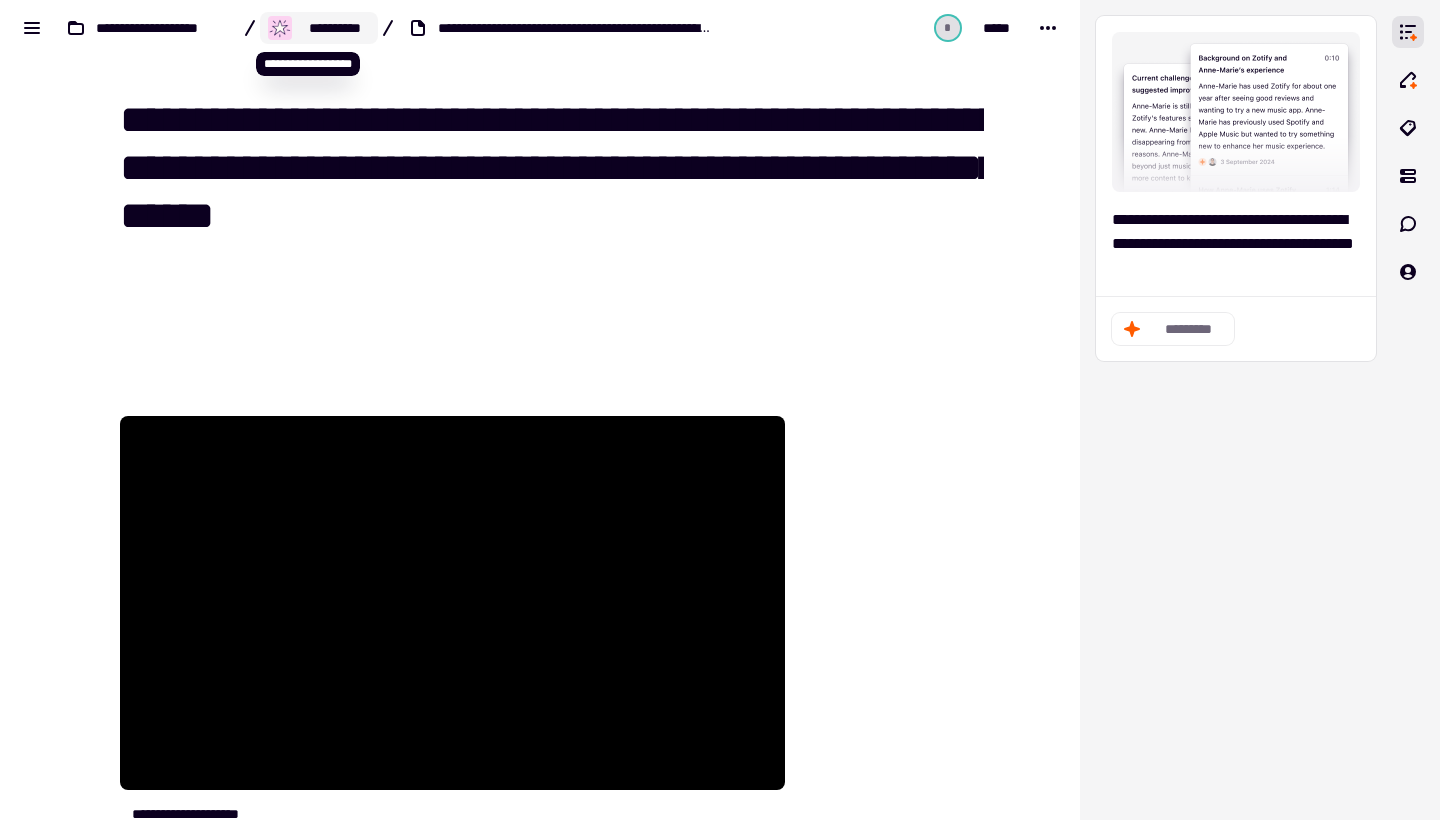 click 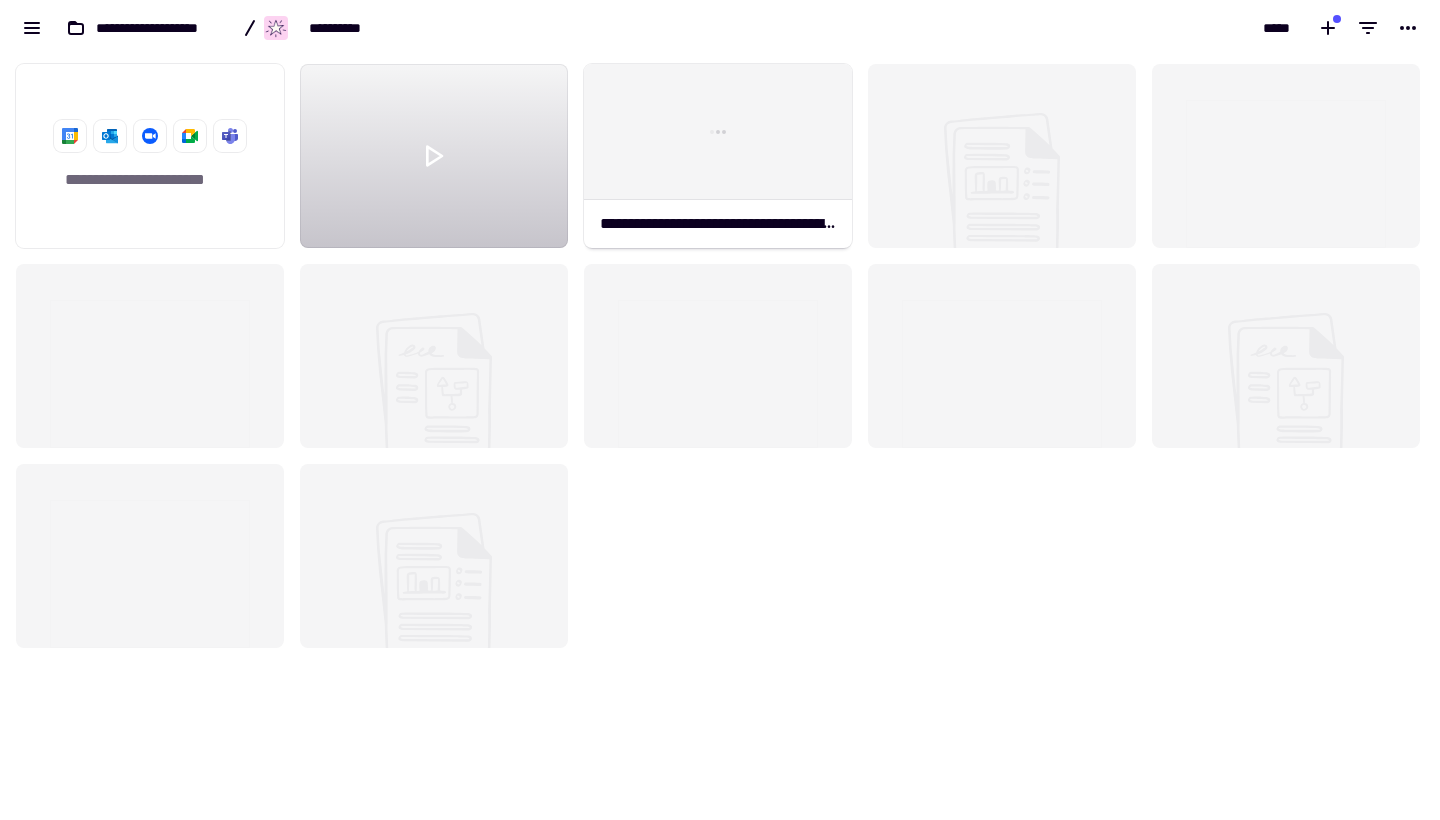 scroll, scrollTop: 1, scrollLeft: 1, axis: both 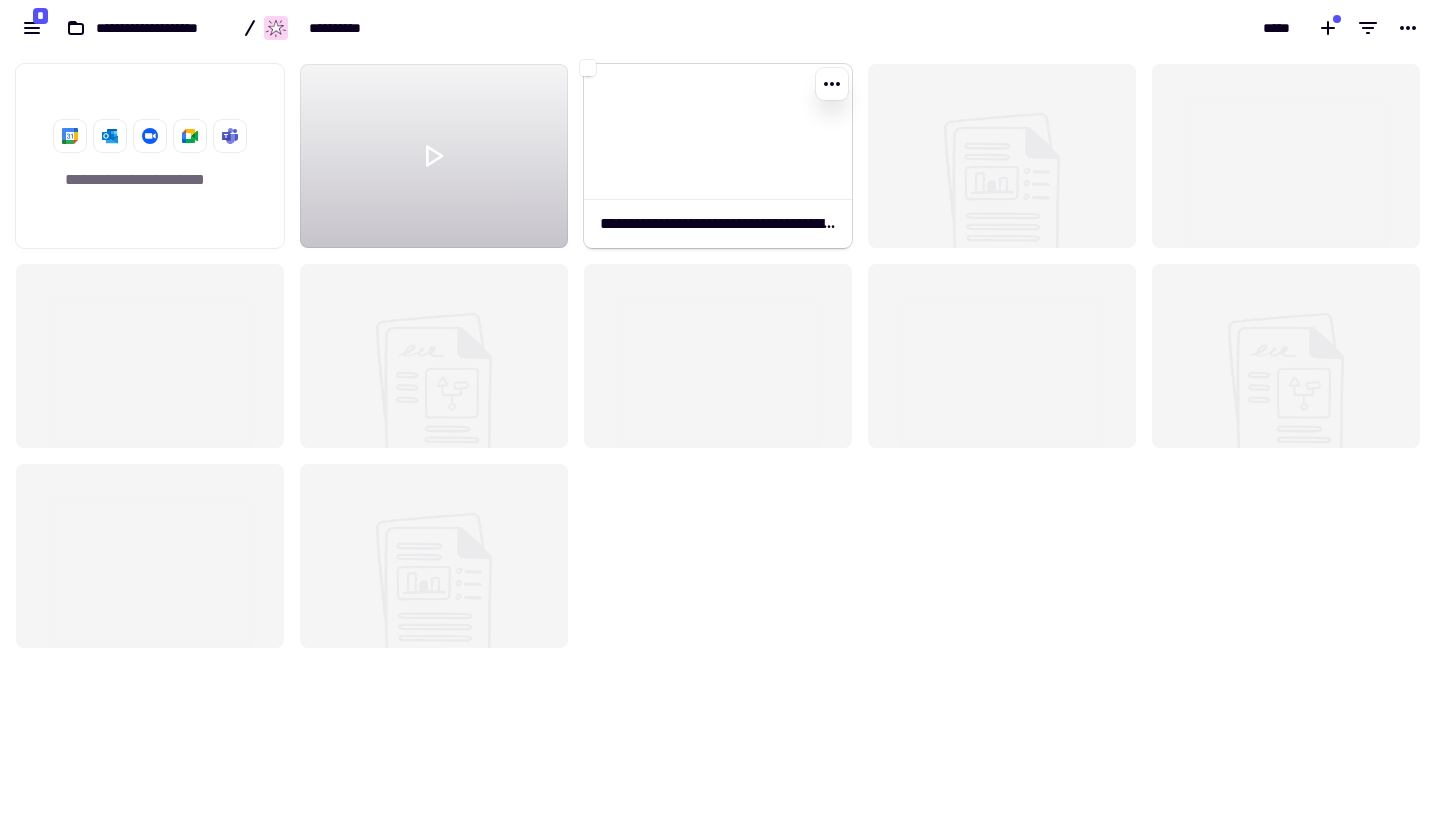 click 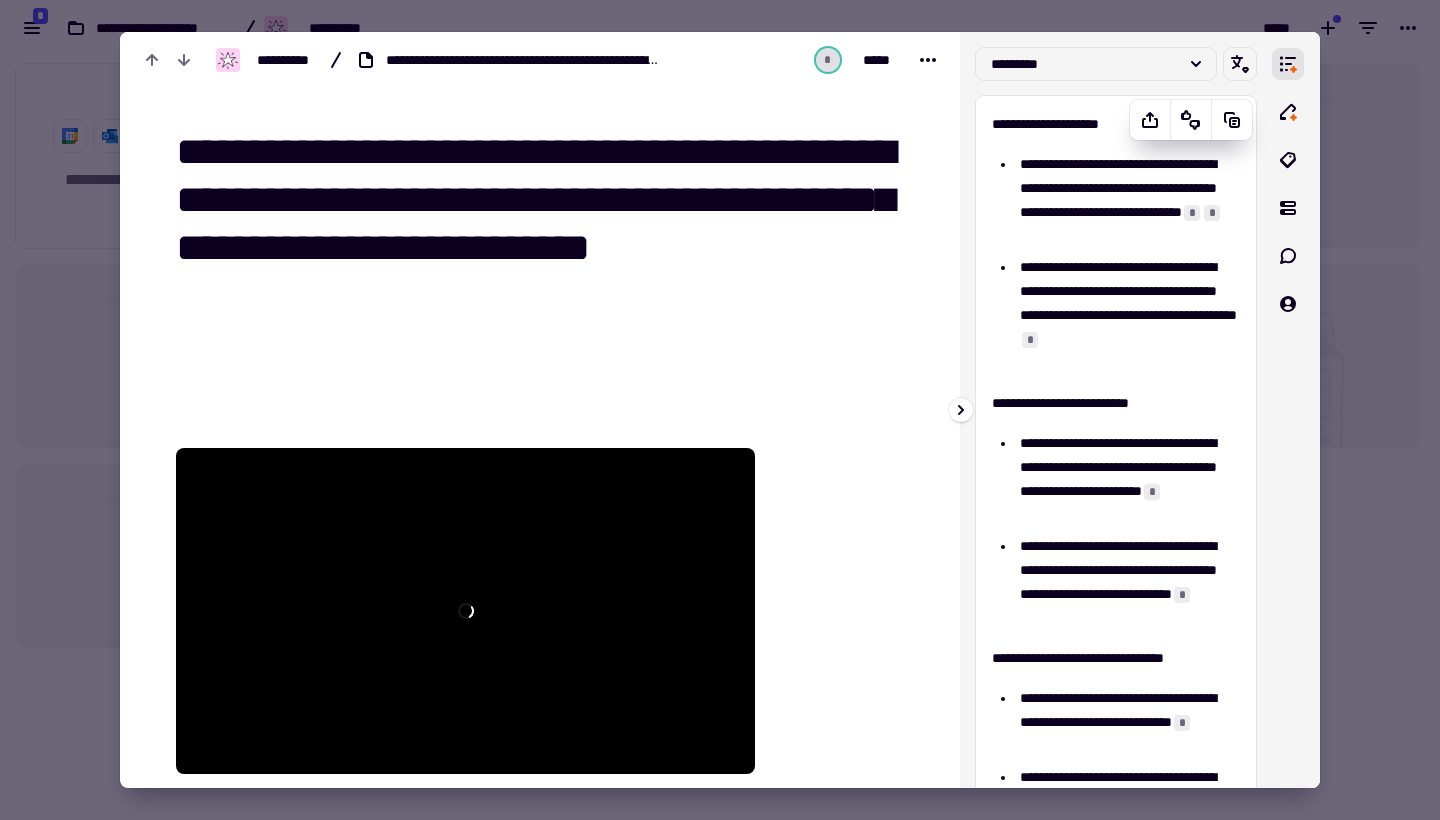 scroll, scrollTop: 97, scrollLeft: 0, axis: vertical 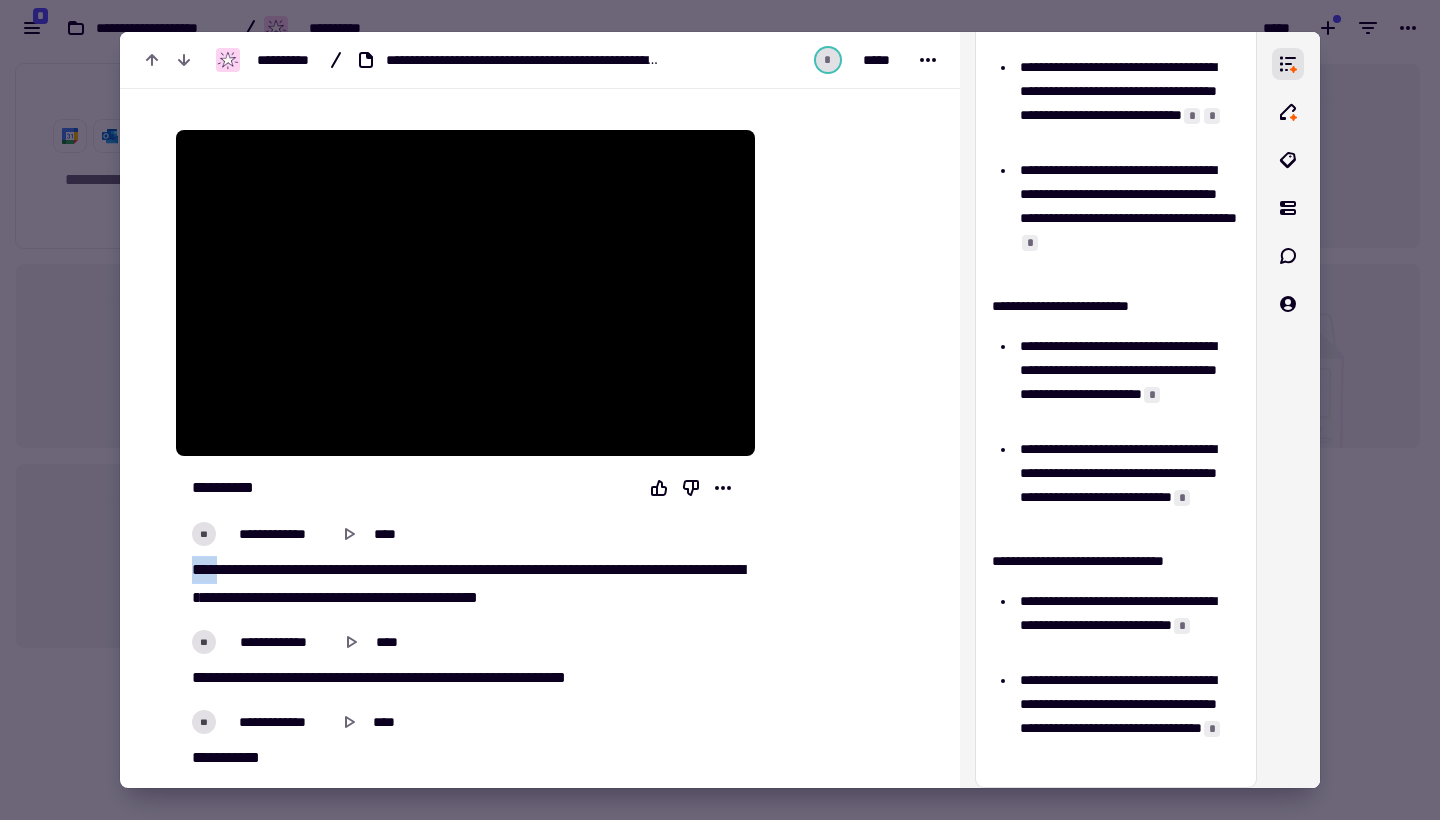 click on "**********" at bounding box center (465, 660) 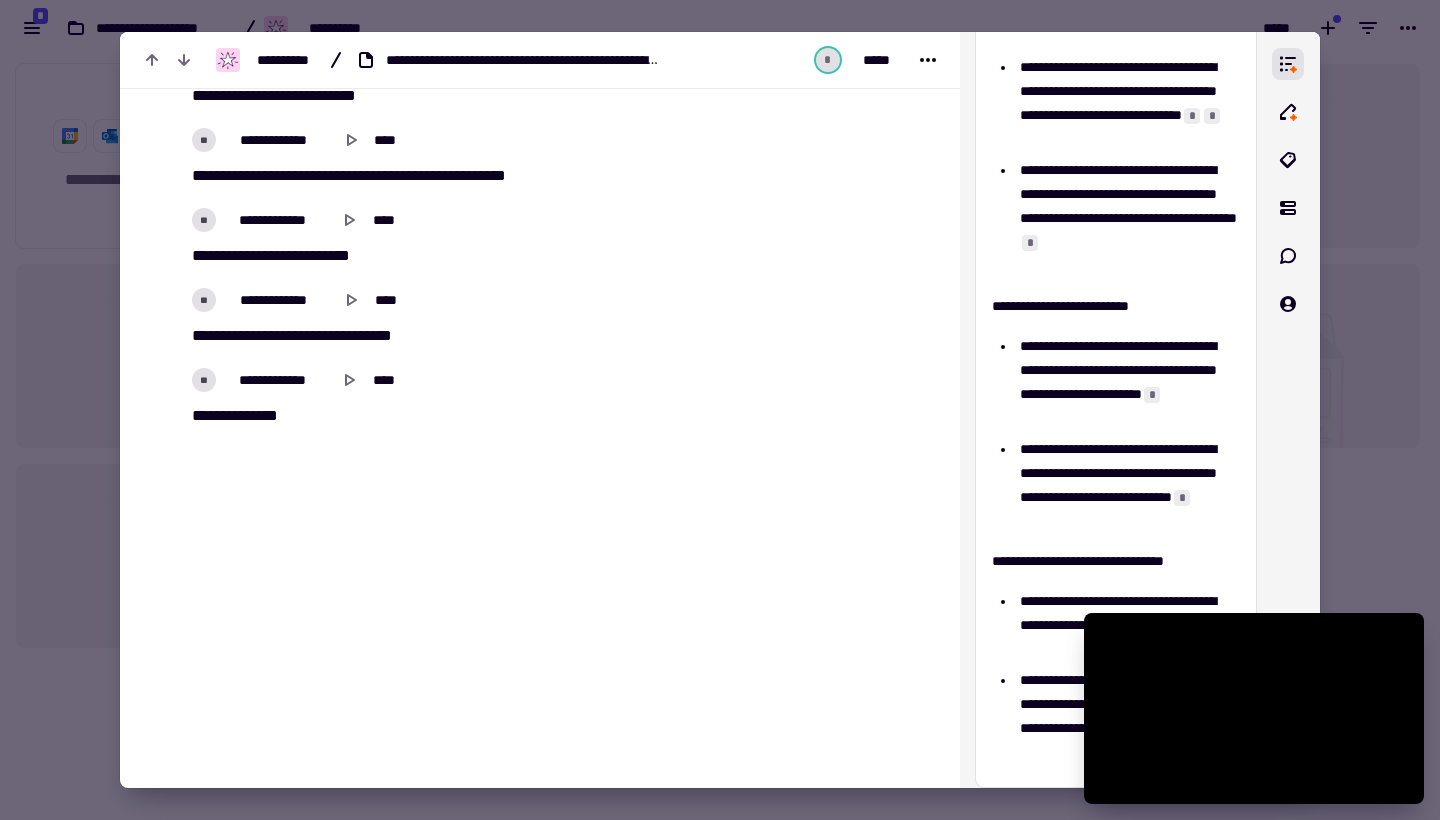 scroll, scrollTop: 3674, scrollLeft: 0, axis: vertical 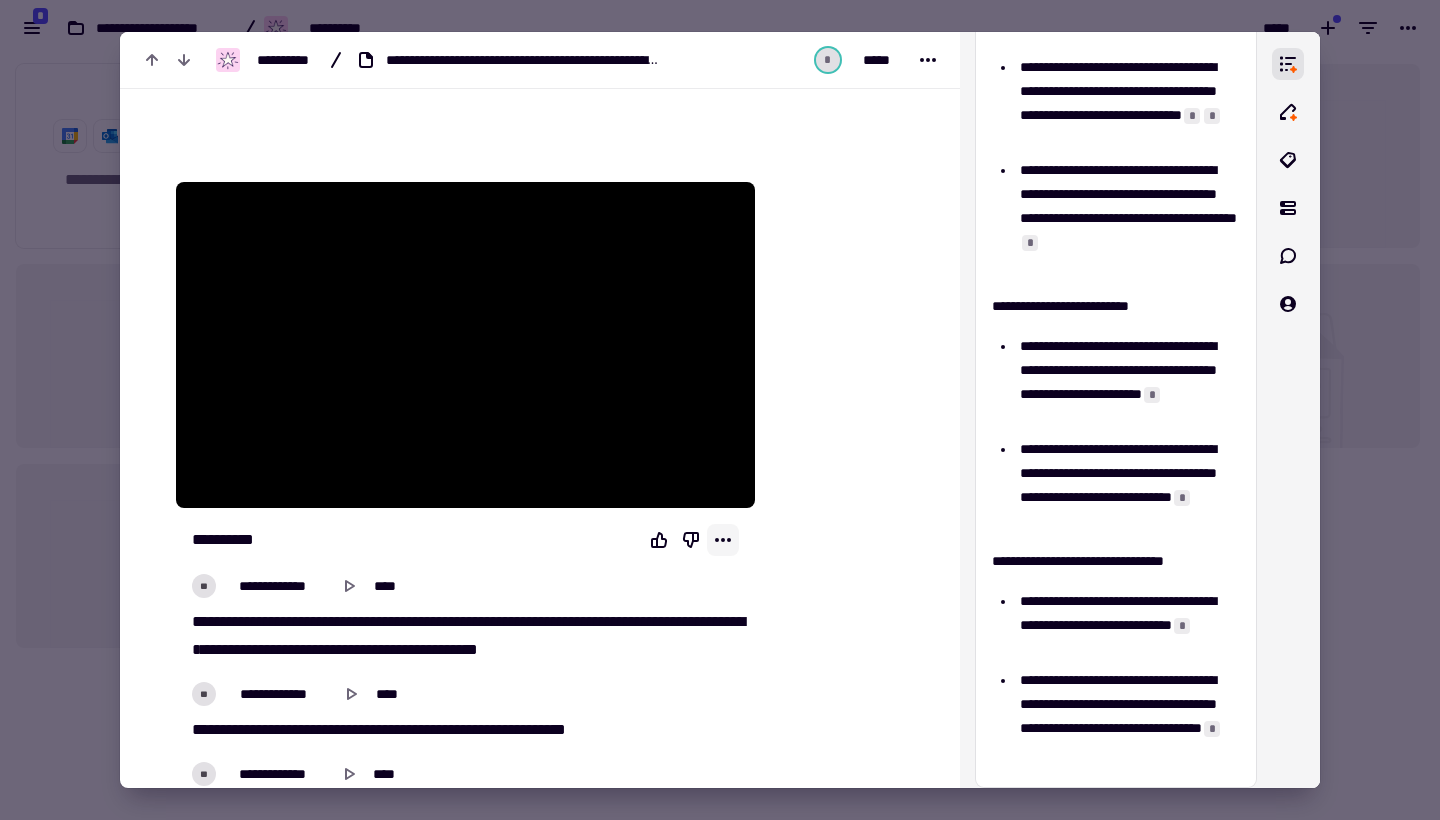 click 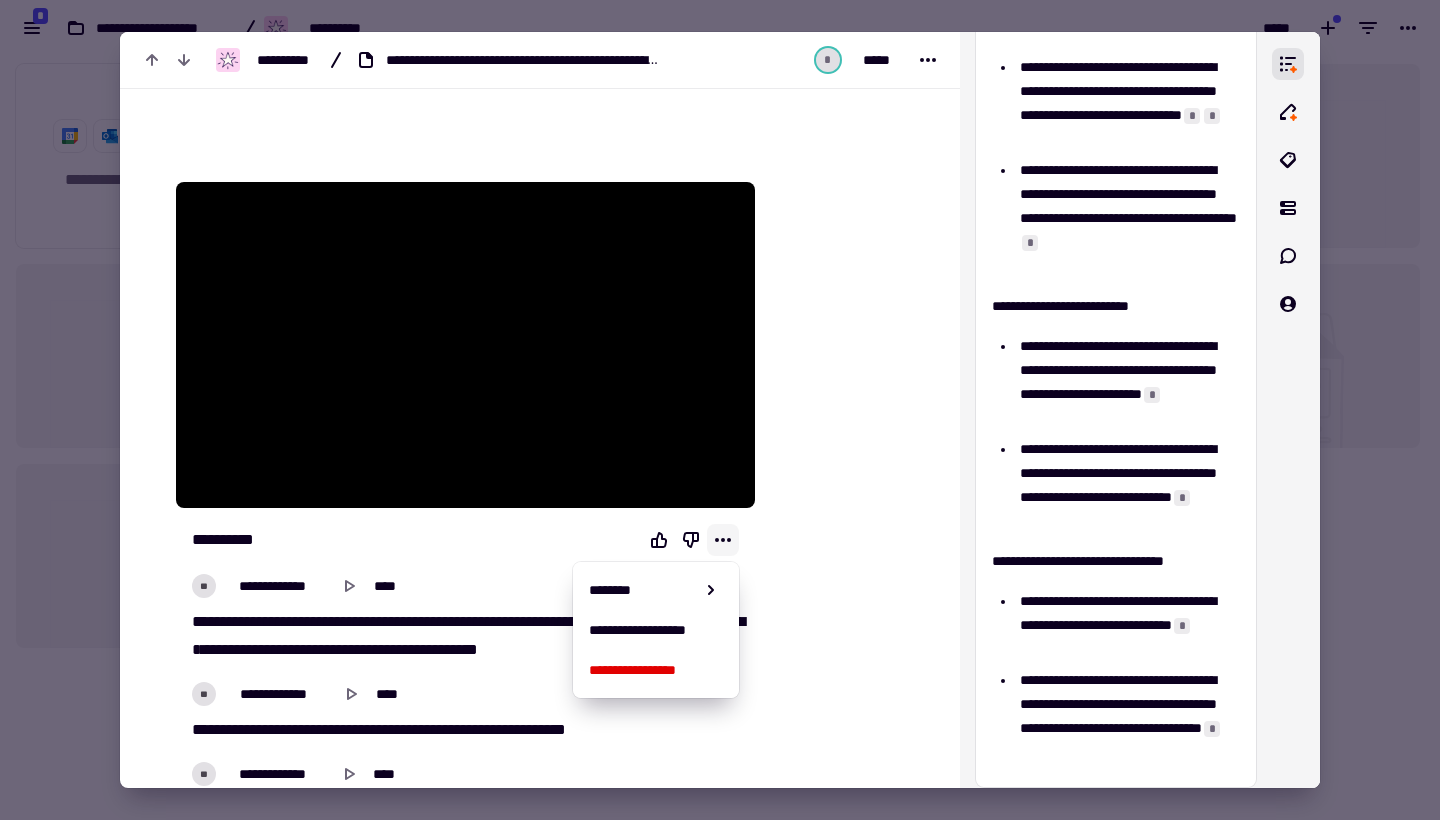 click 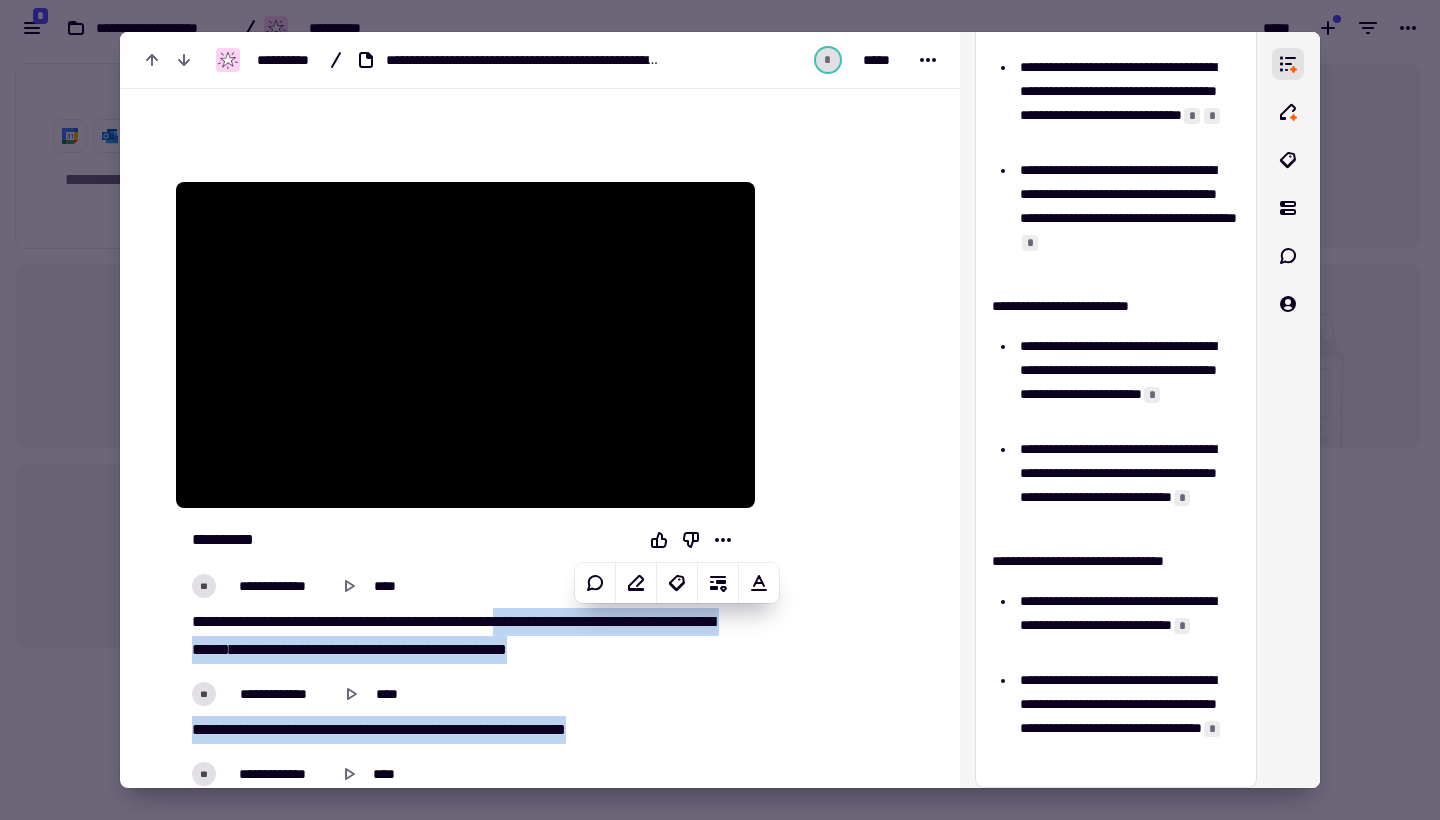 click on "**********" at bounding box center [465, 636] 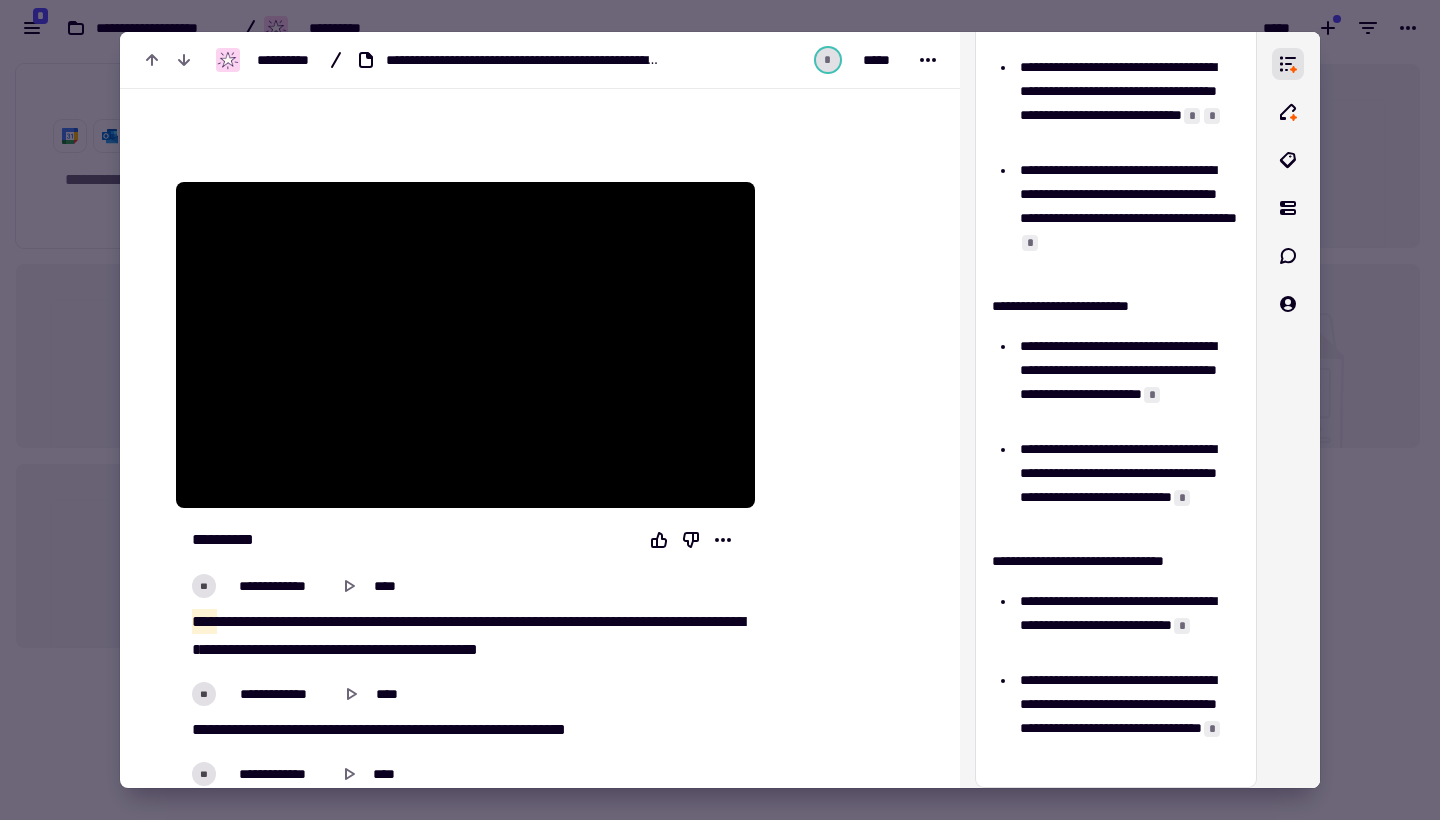 click on "*******" at bounding box center (453, 649) 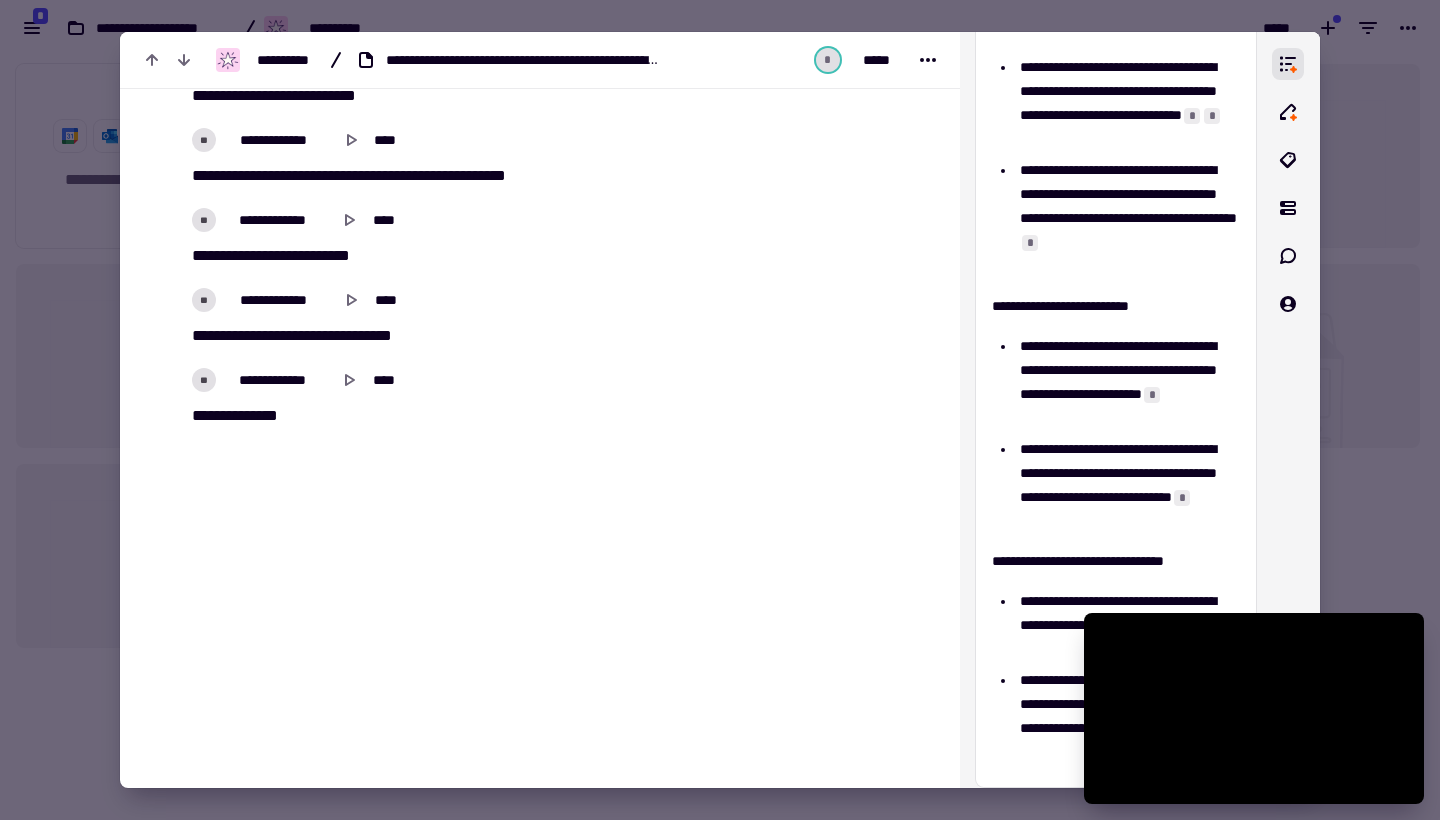 scroll, scrollTop: 3674, scrollLeft: 0, axis: vertical 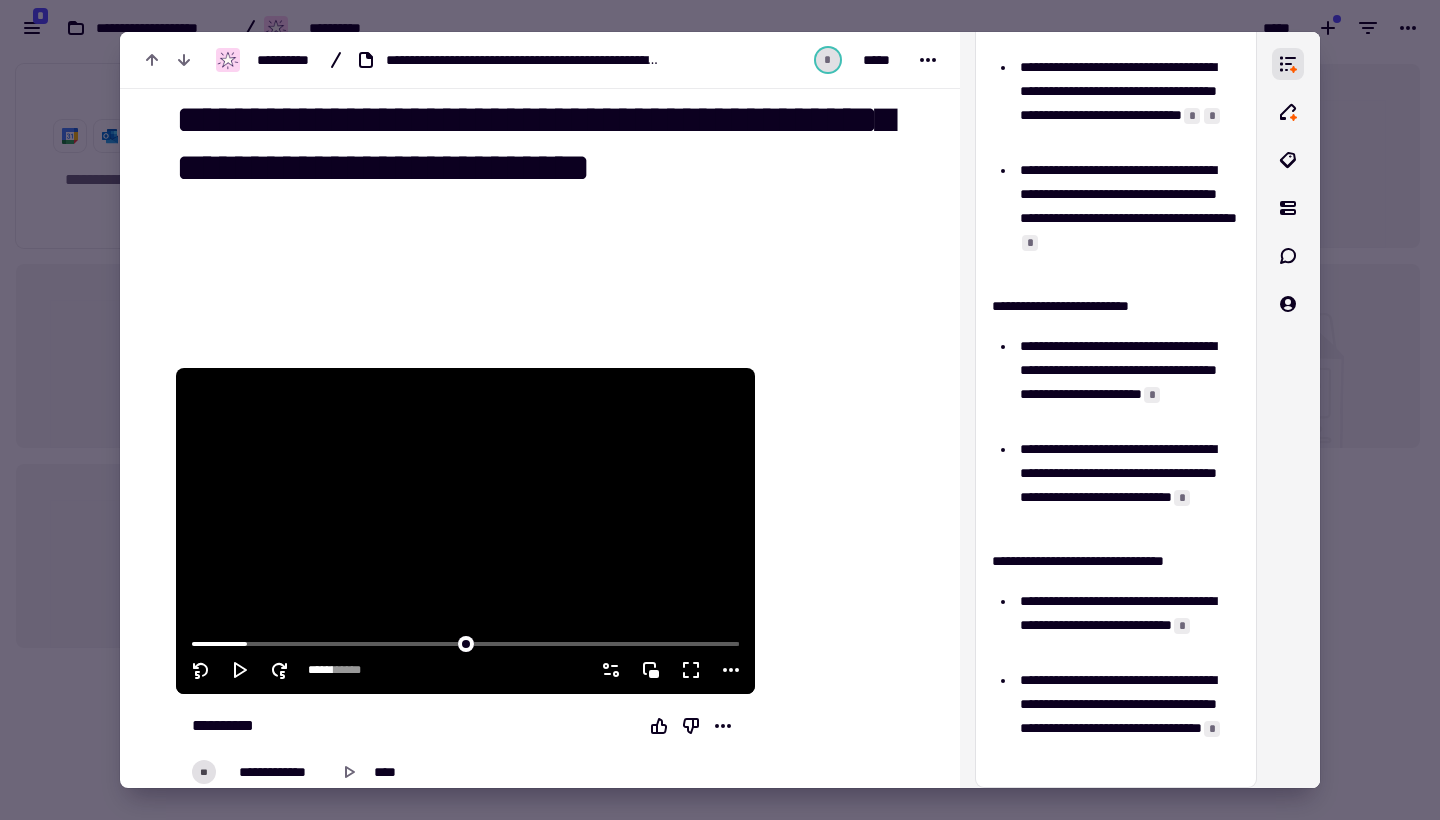 drag, startPoint x: 305, startPoint y: 408, endPoint x: 584, endPoint y: 575, distance: 325.1615 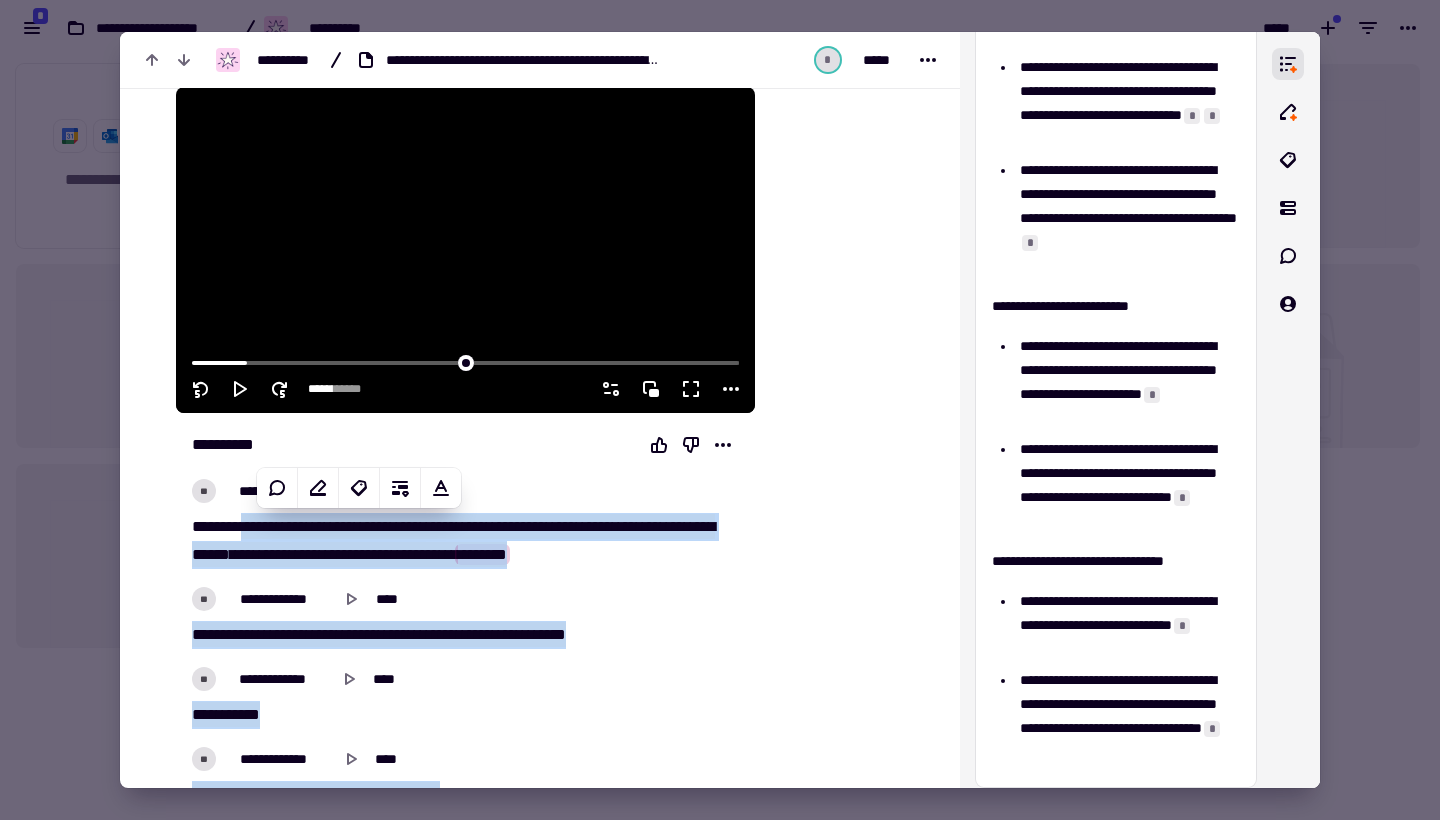 scroll, scrollTop: 363, scrollLeft: 0, axis: vertical 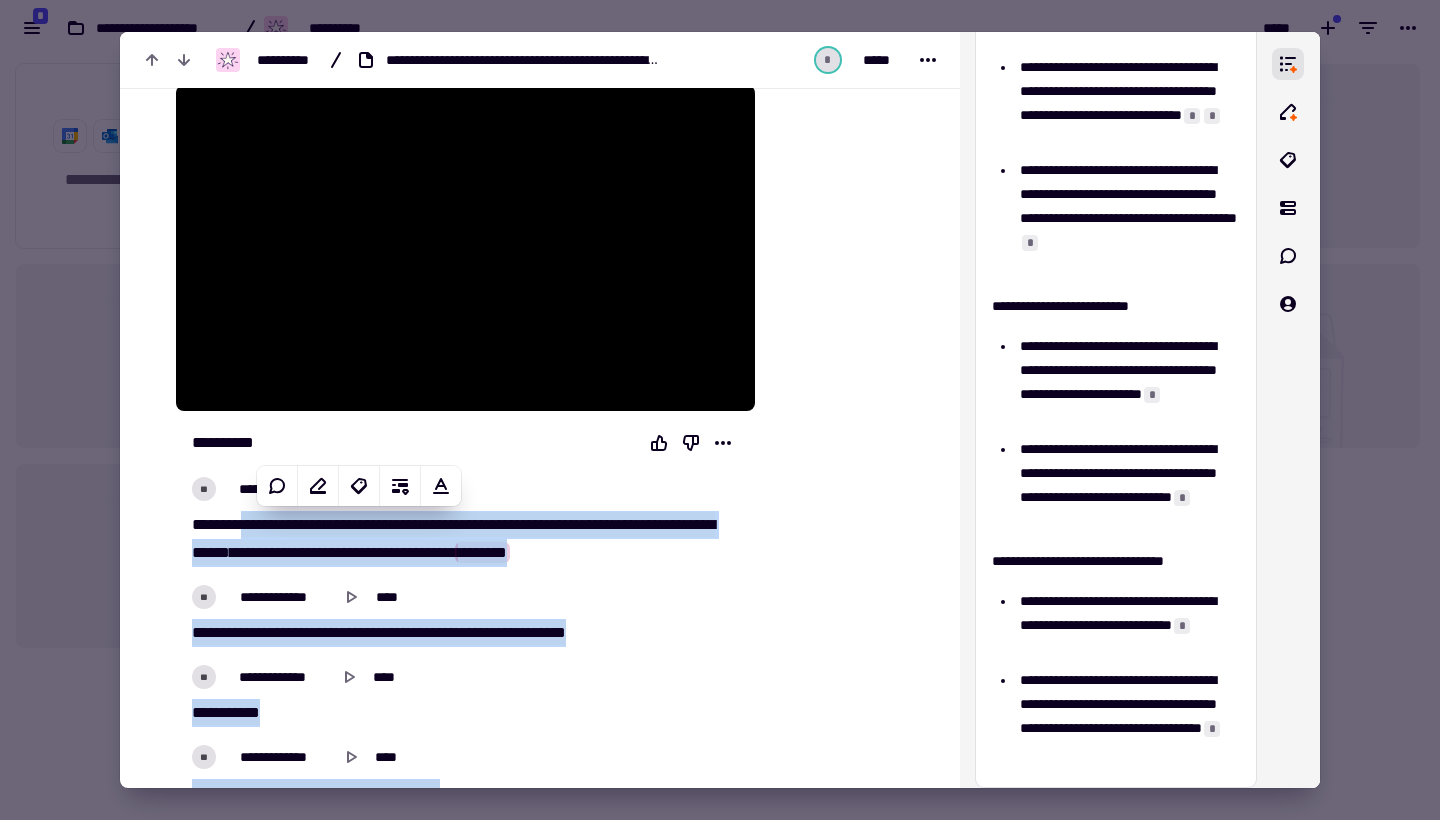 copy on "**********" 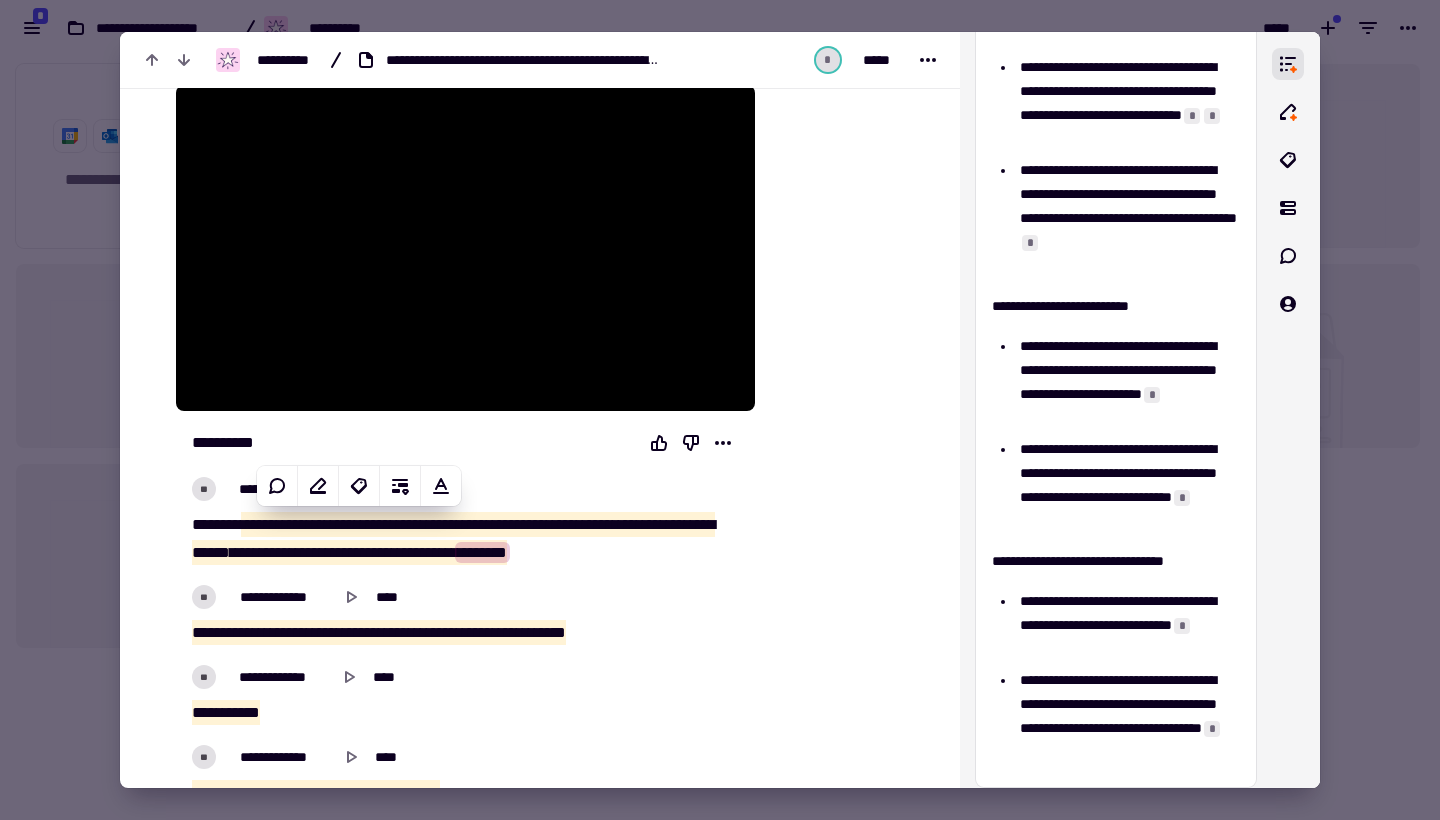 click at bounding box center [720, 410] 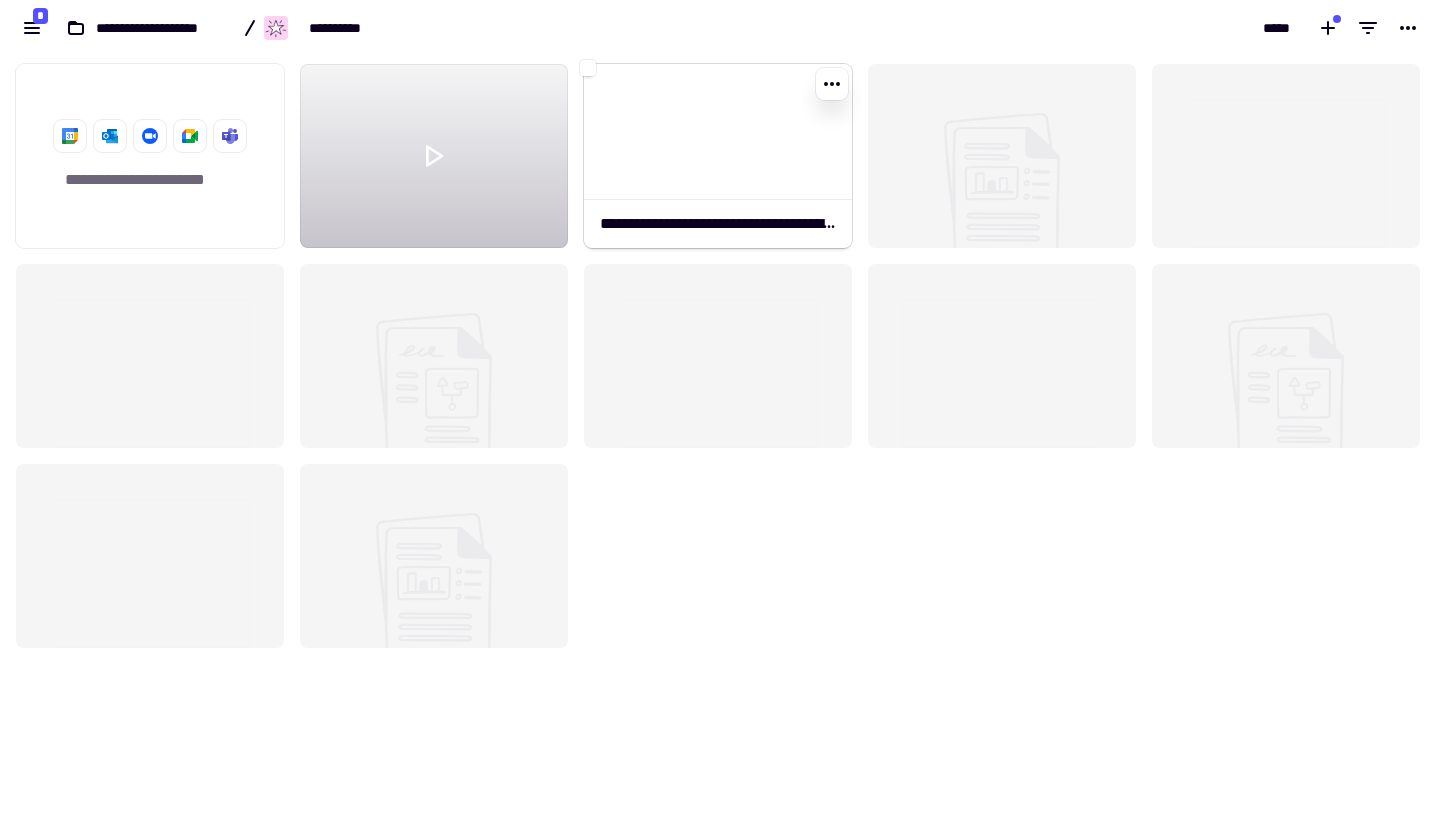 click 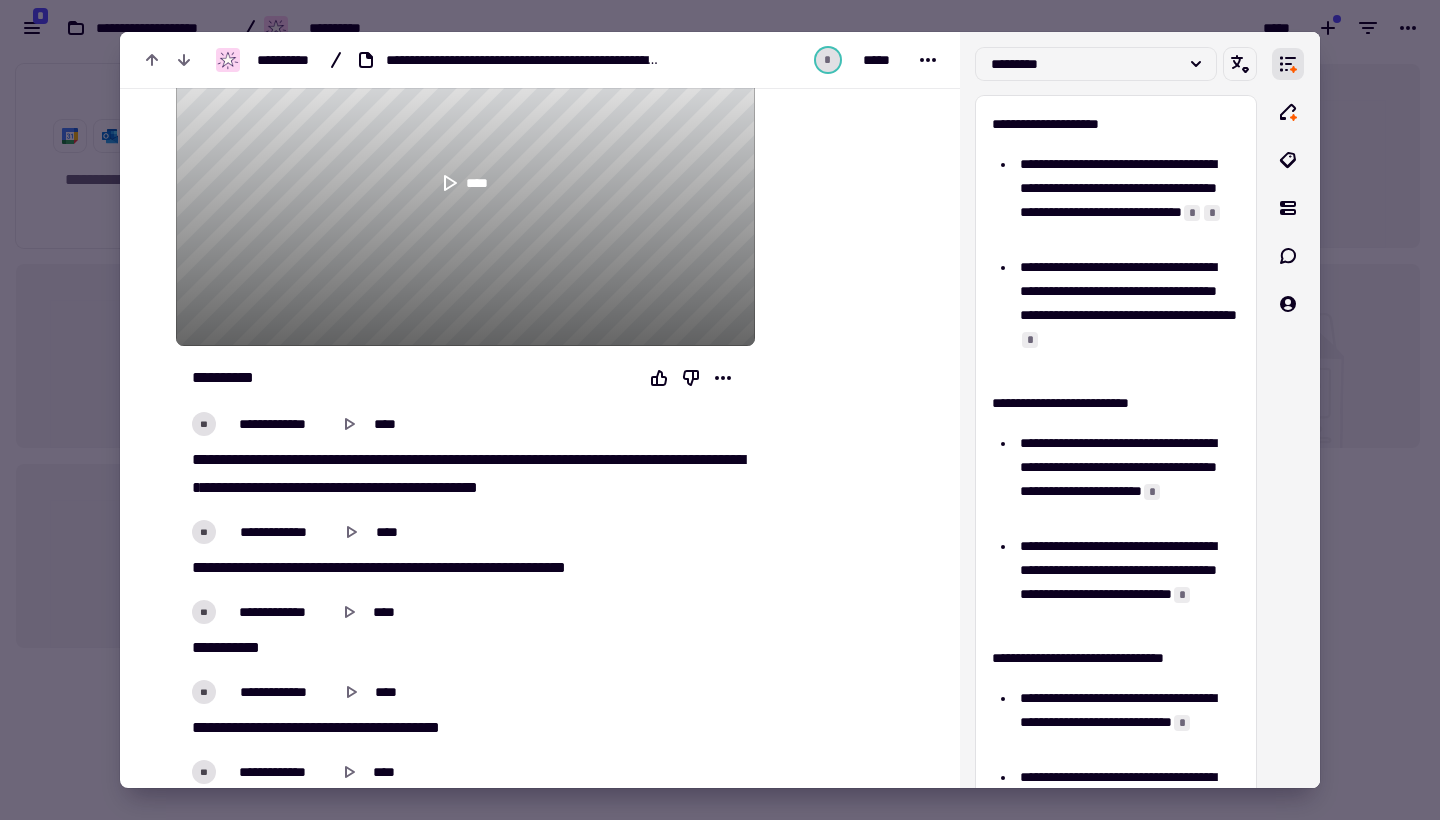 scroll, scrollTop: 470, scrollLeft: 0, axis: vertical 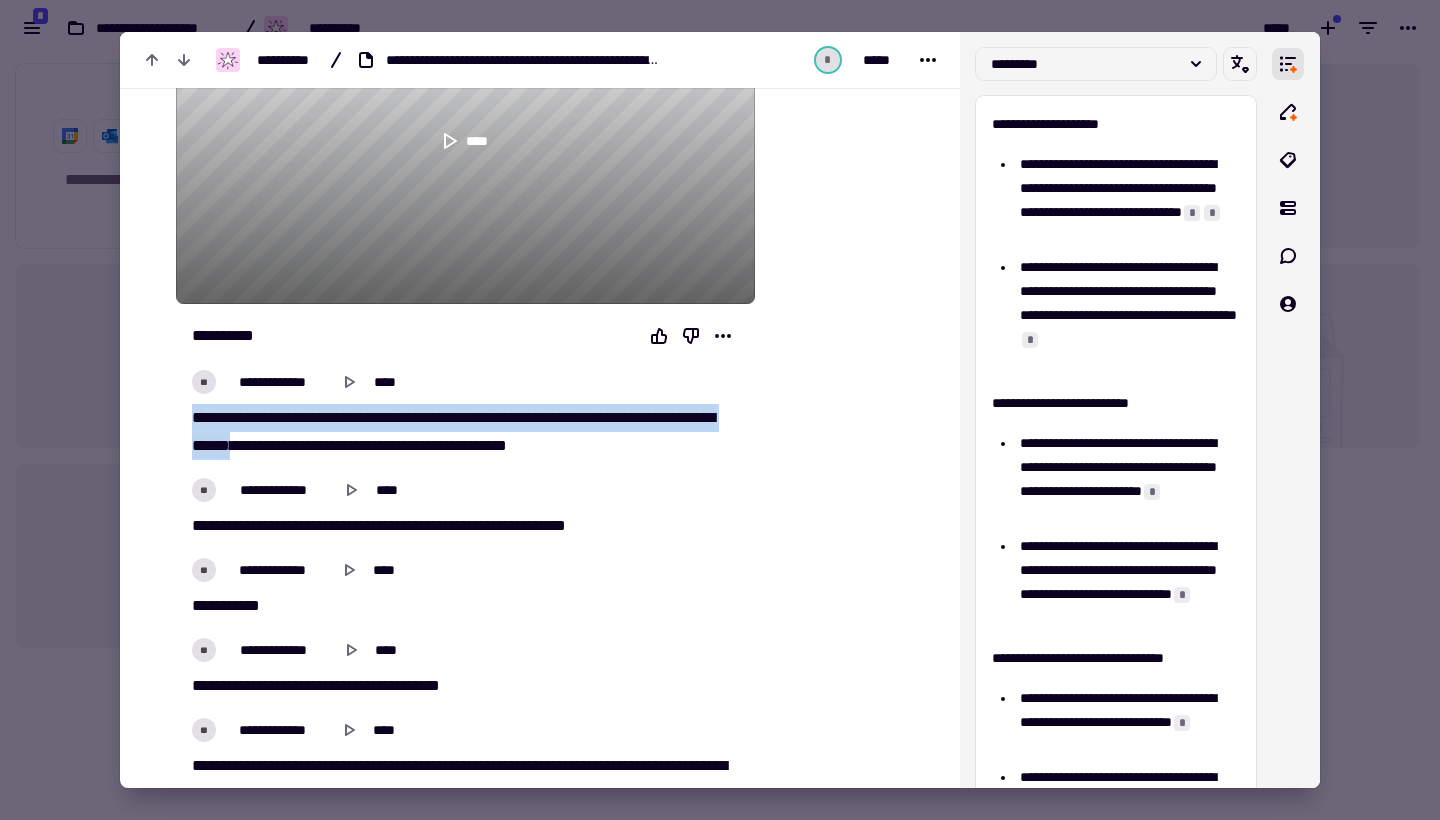 drag, startPoint x: 192, startPoint y: 416, endPoint x: 361, endPoint y: 447, distance: 171.81967 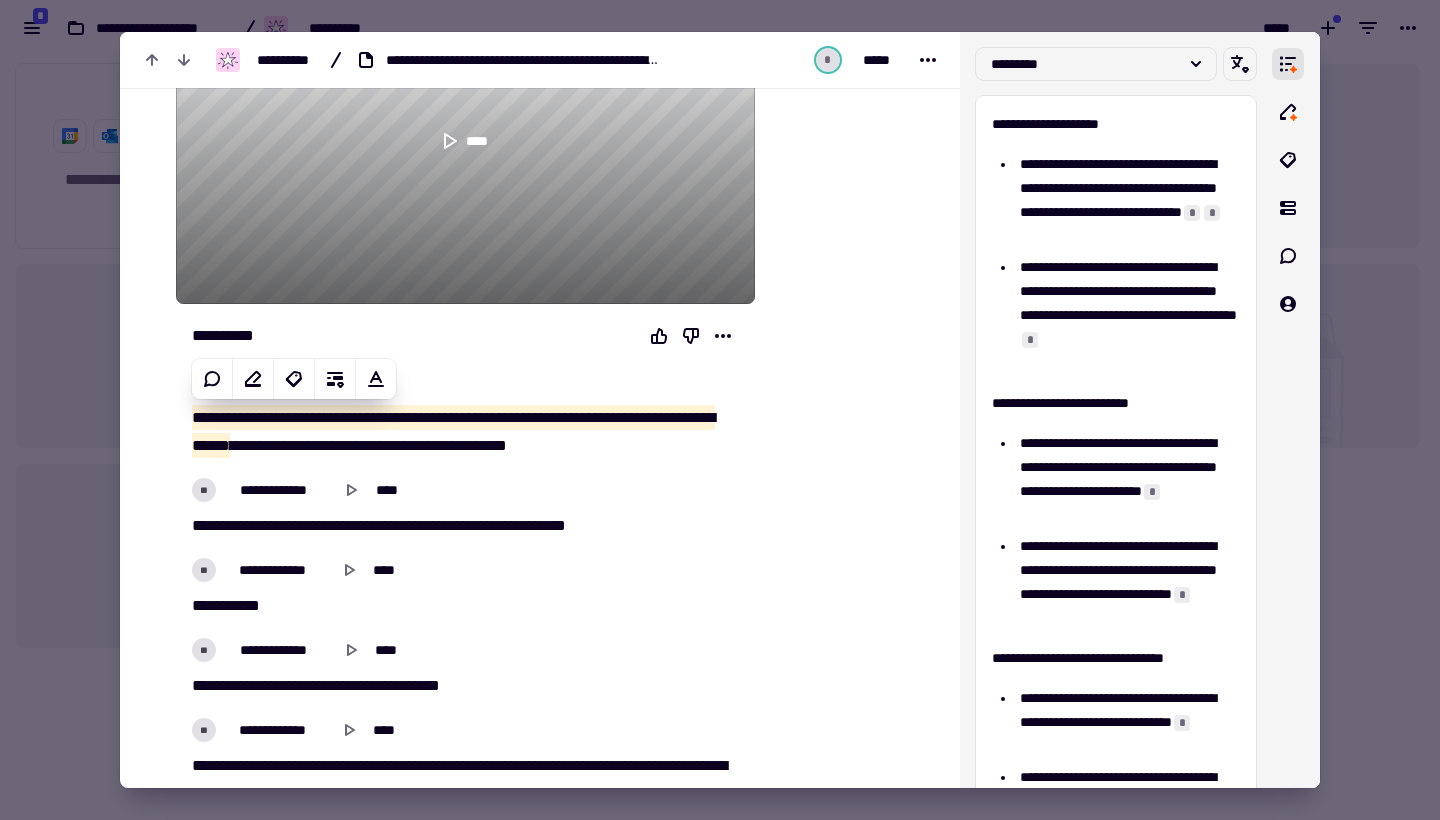 click at bounding box center [720, 410] 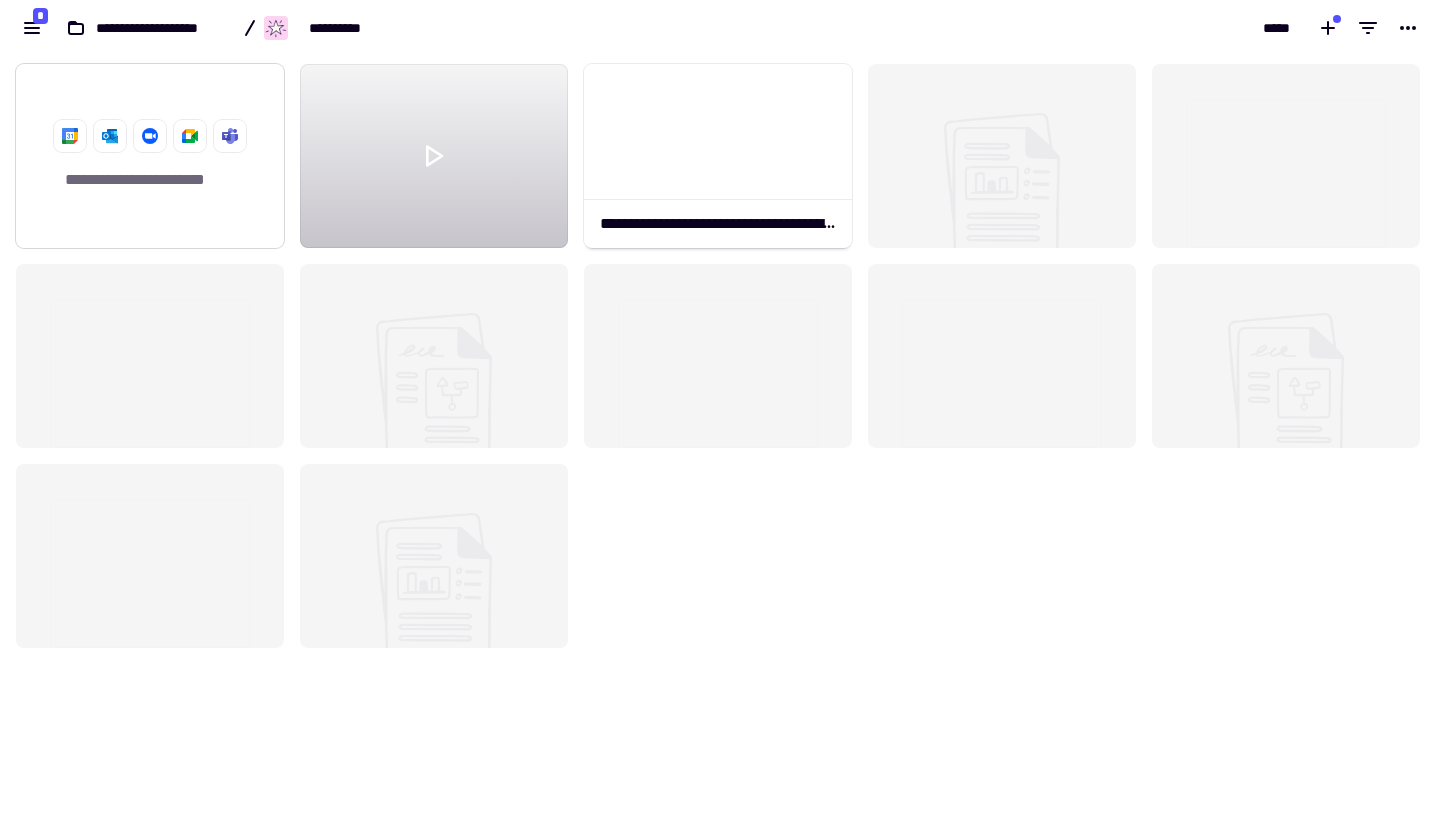 click on "**********" 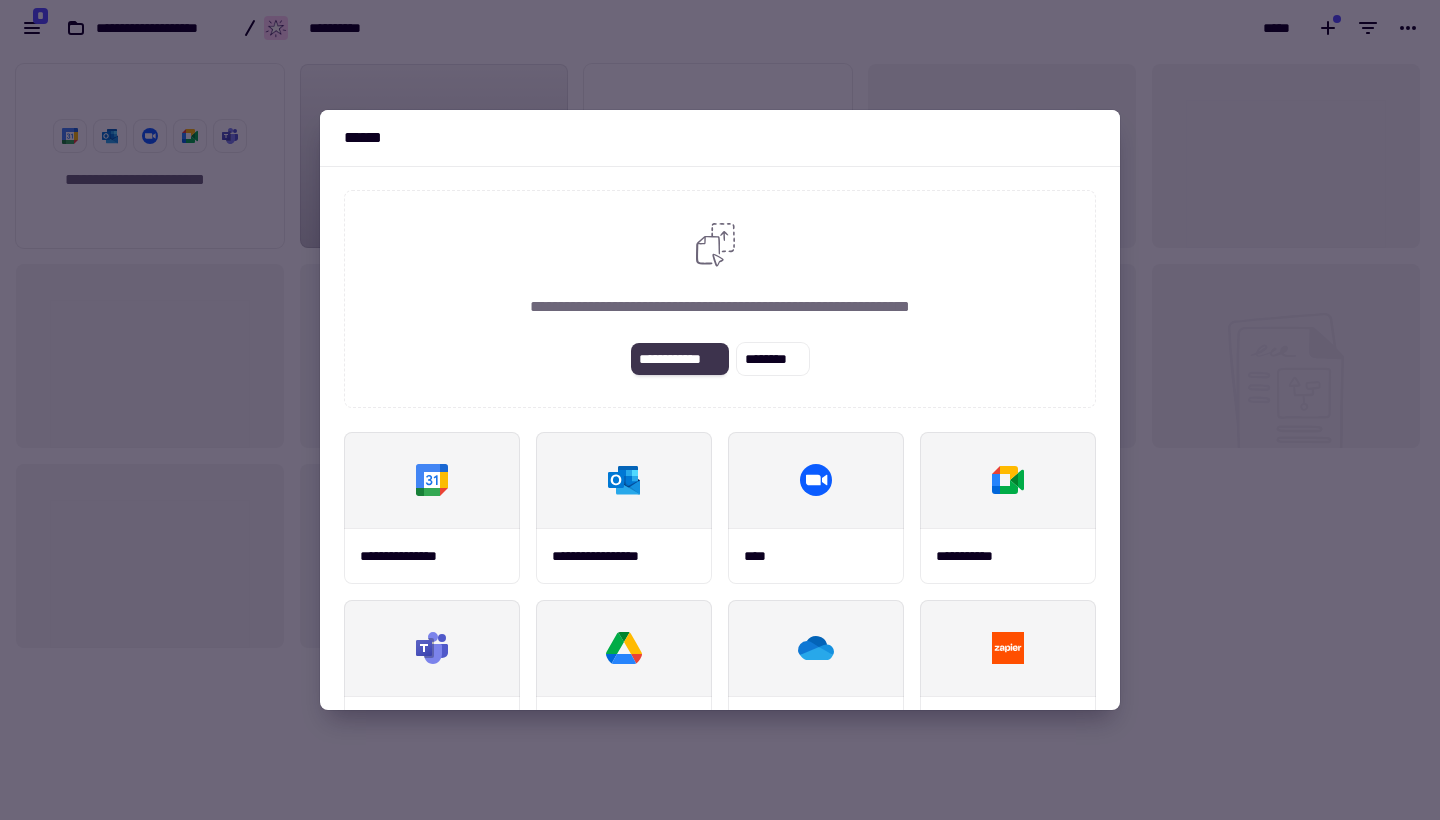 click on "**********" 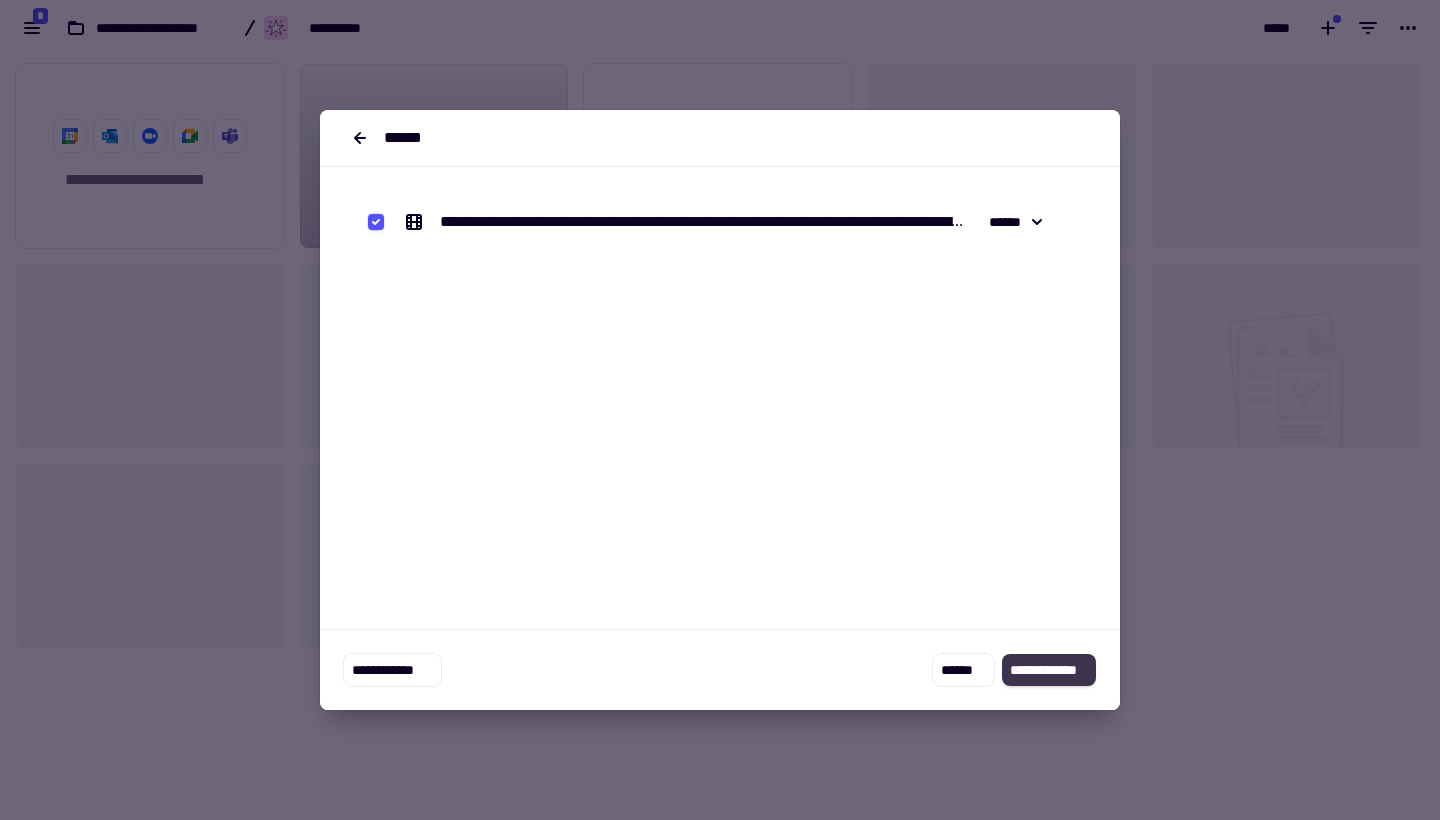 click on "**********" 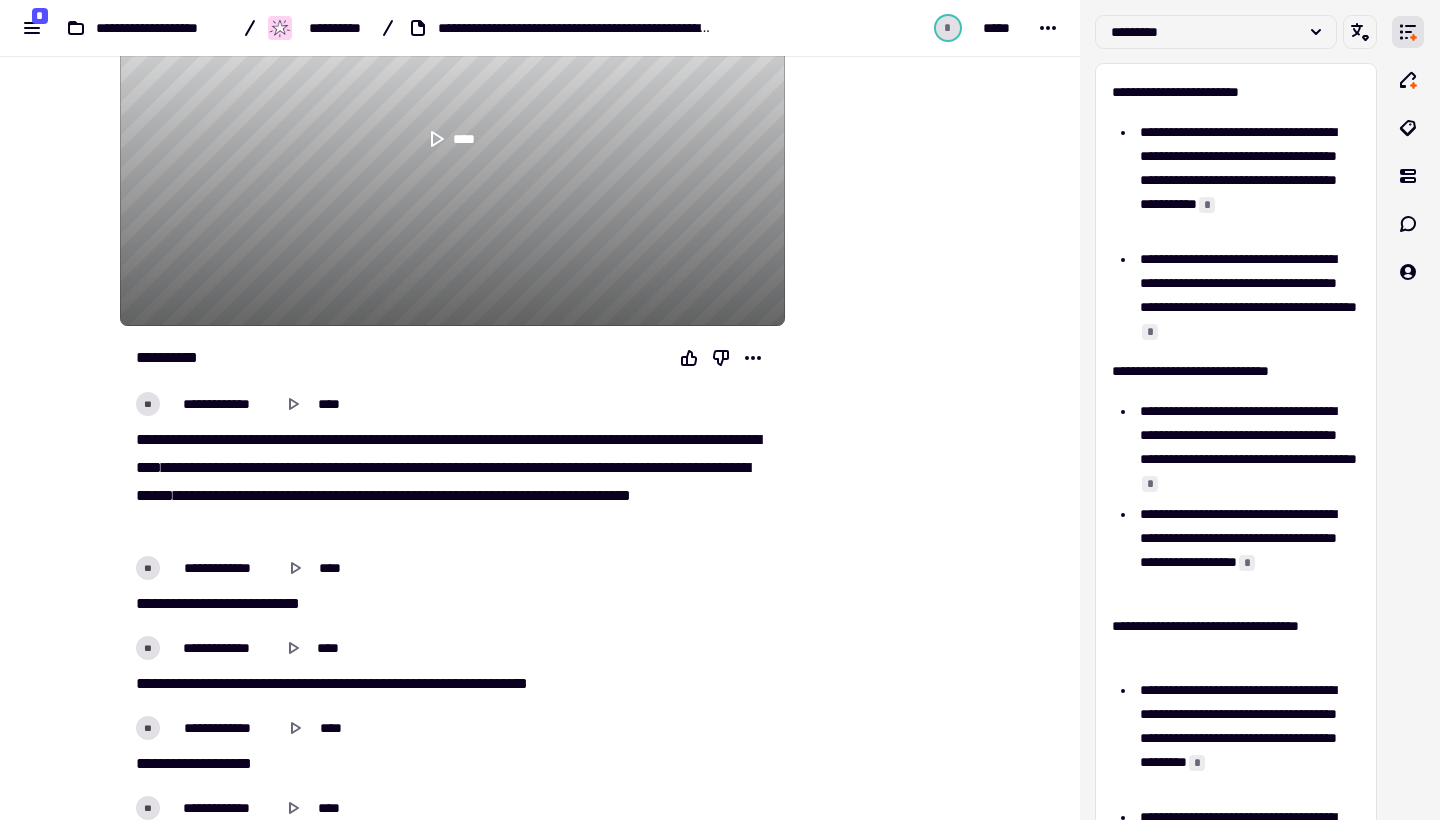 scroll, scrollTop: 462, scrollLeft: 0, axis: vertical 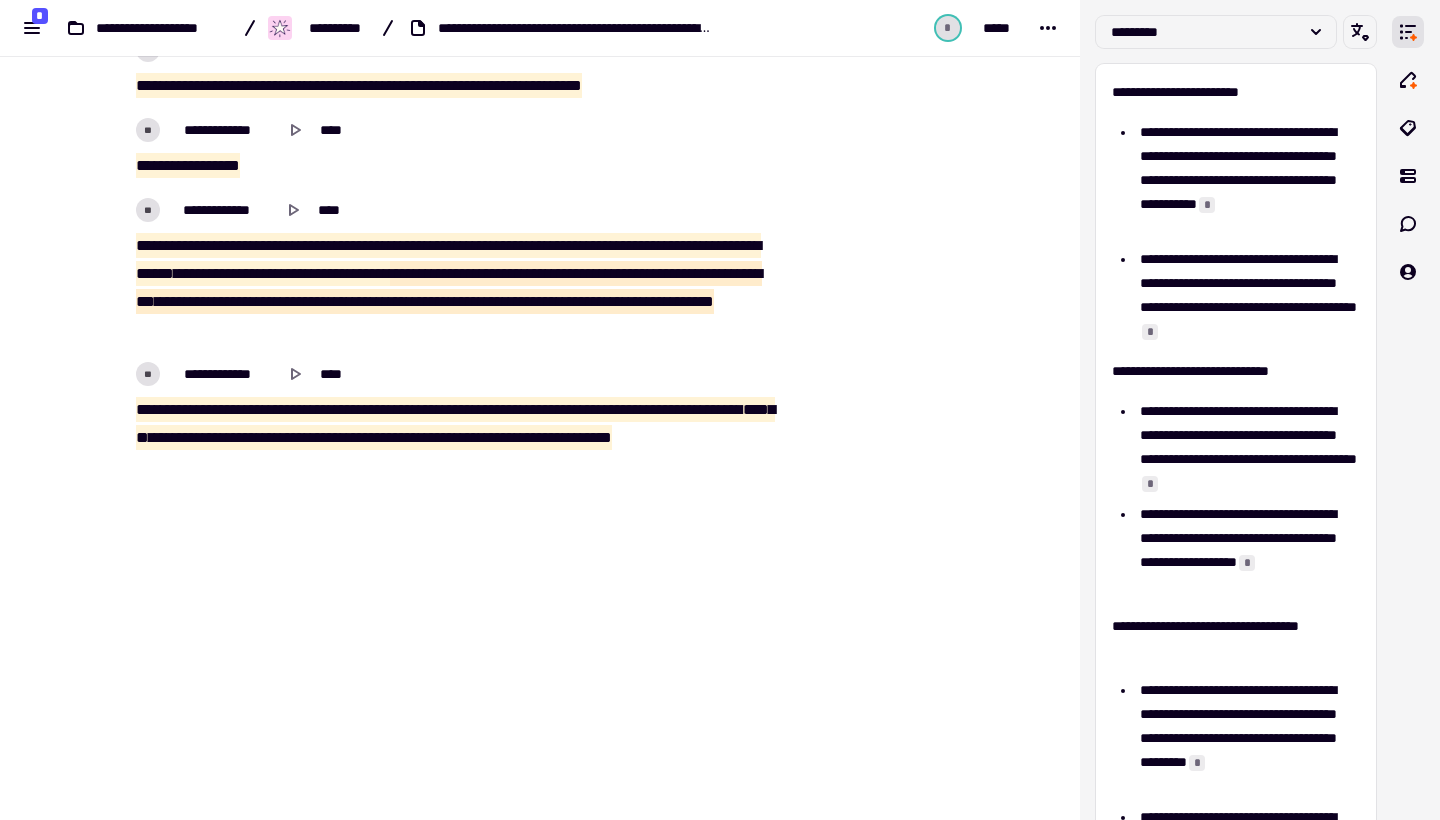 drag, startPoint x: 137, startPoint y: 391, endPoint x: 488, endPoint y: 529, distance: 377.1538 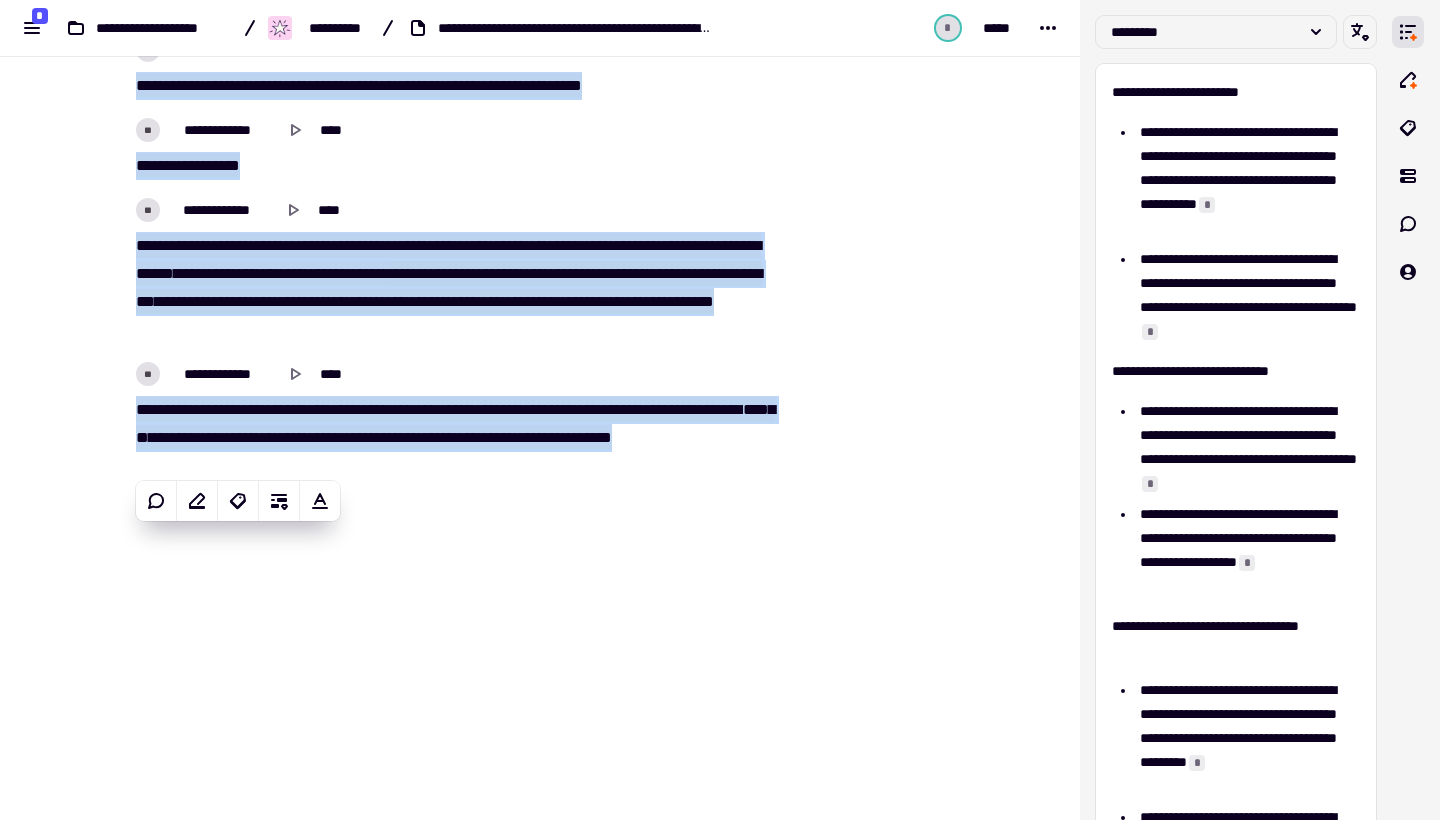 copy on "**********" 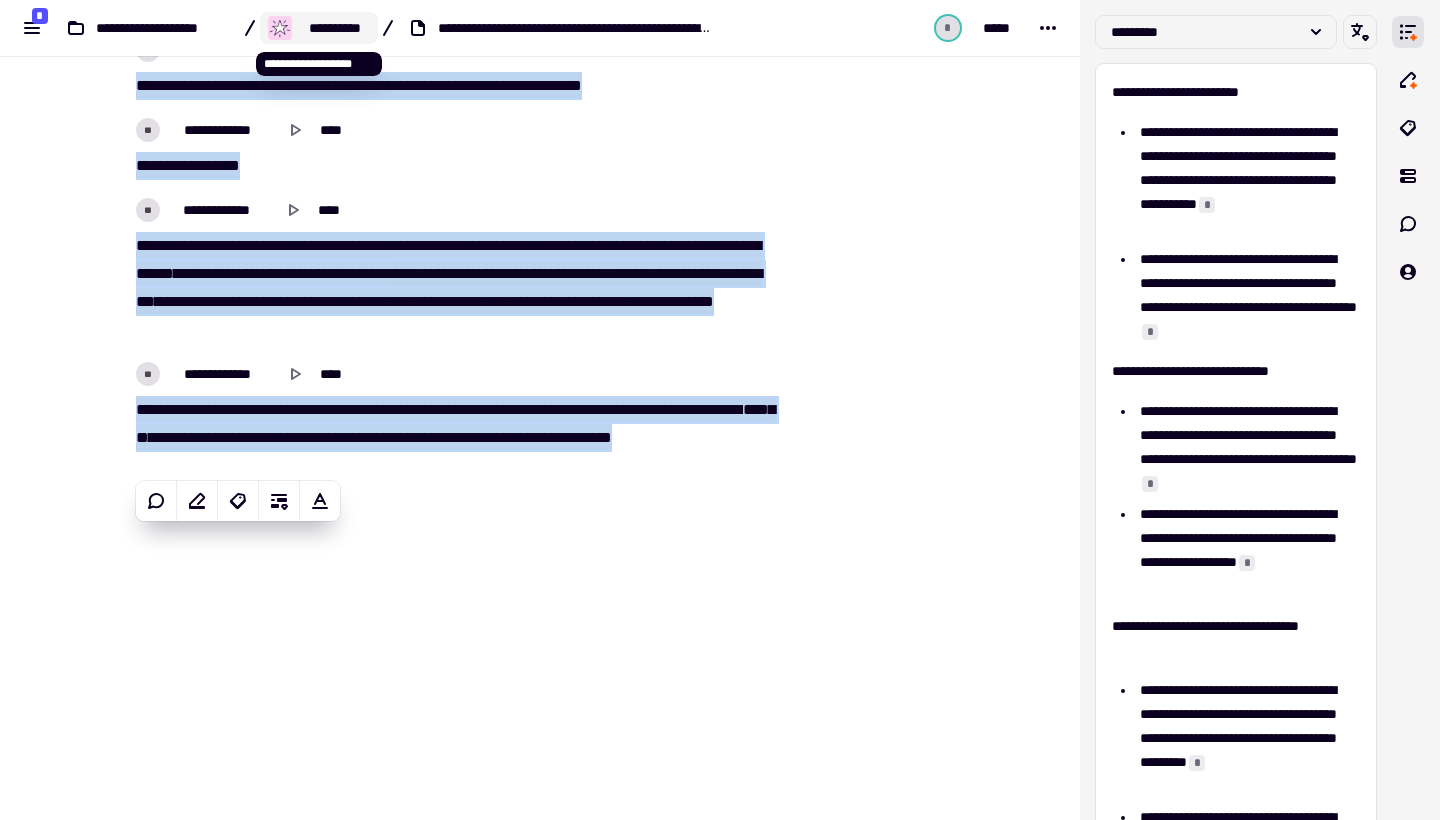 click 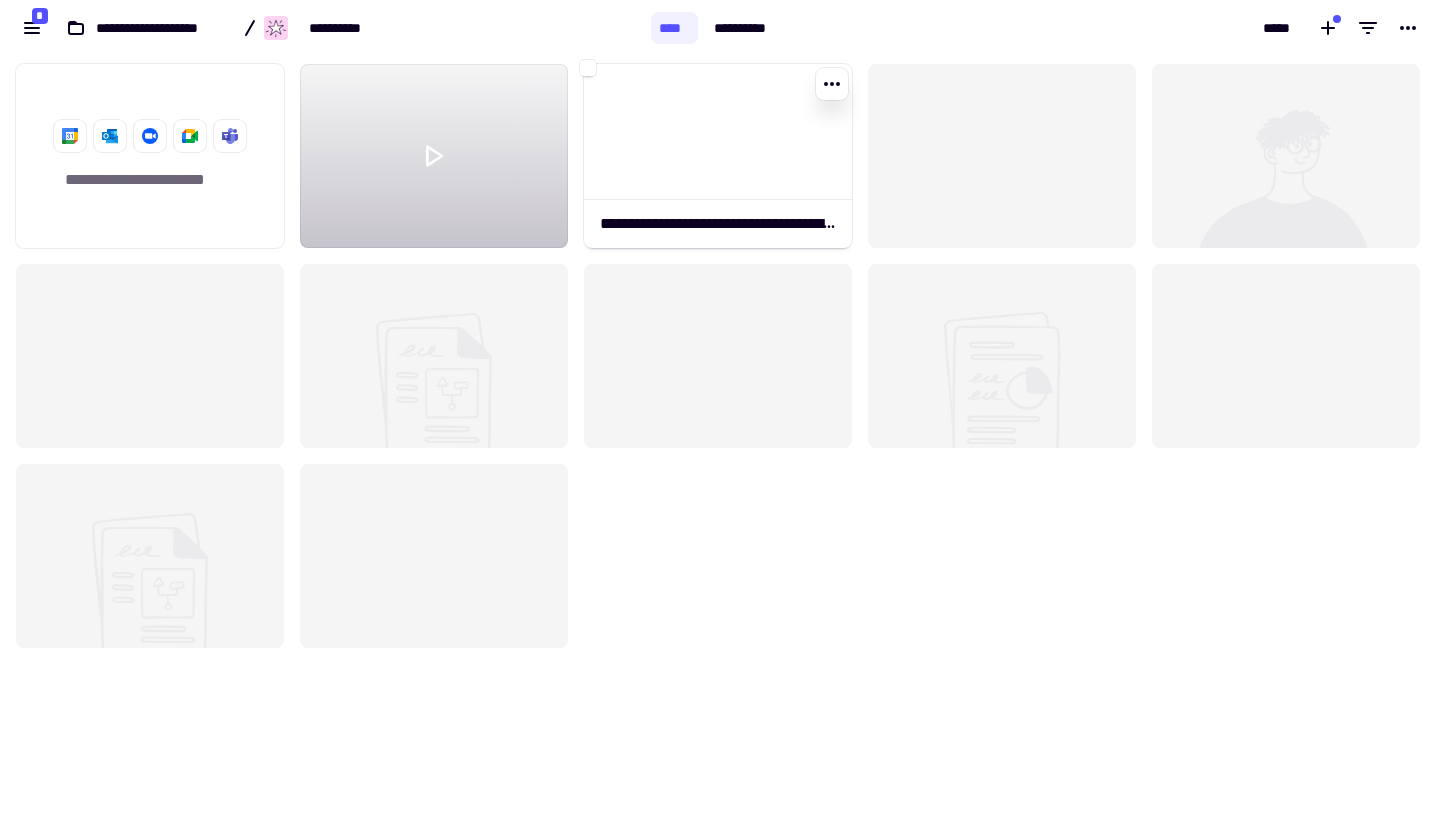 scroll, scrollTop: 1, scrollLeft: 1, axis: both 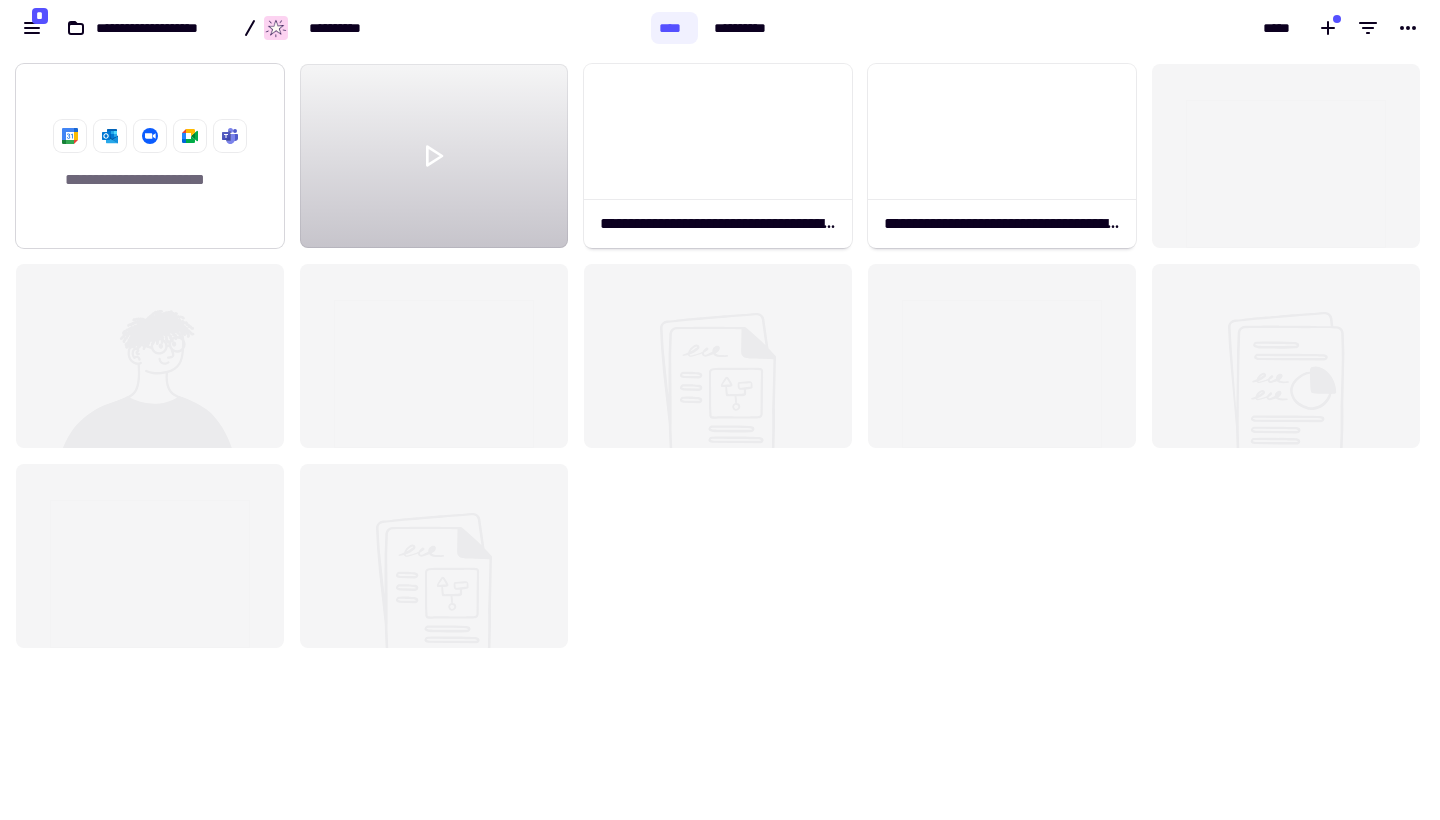 click 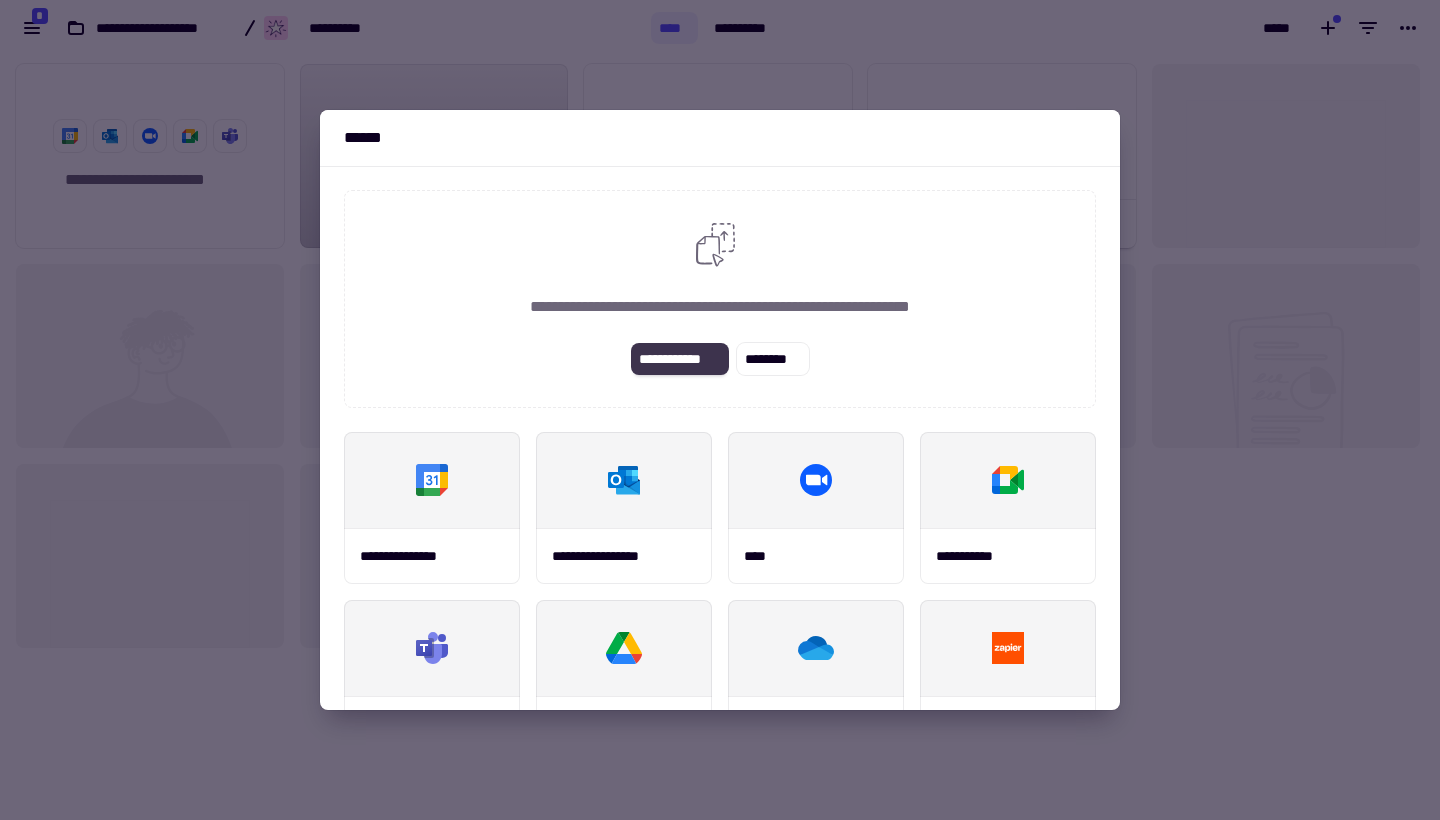 click on "**********" 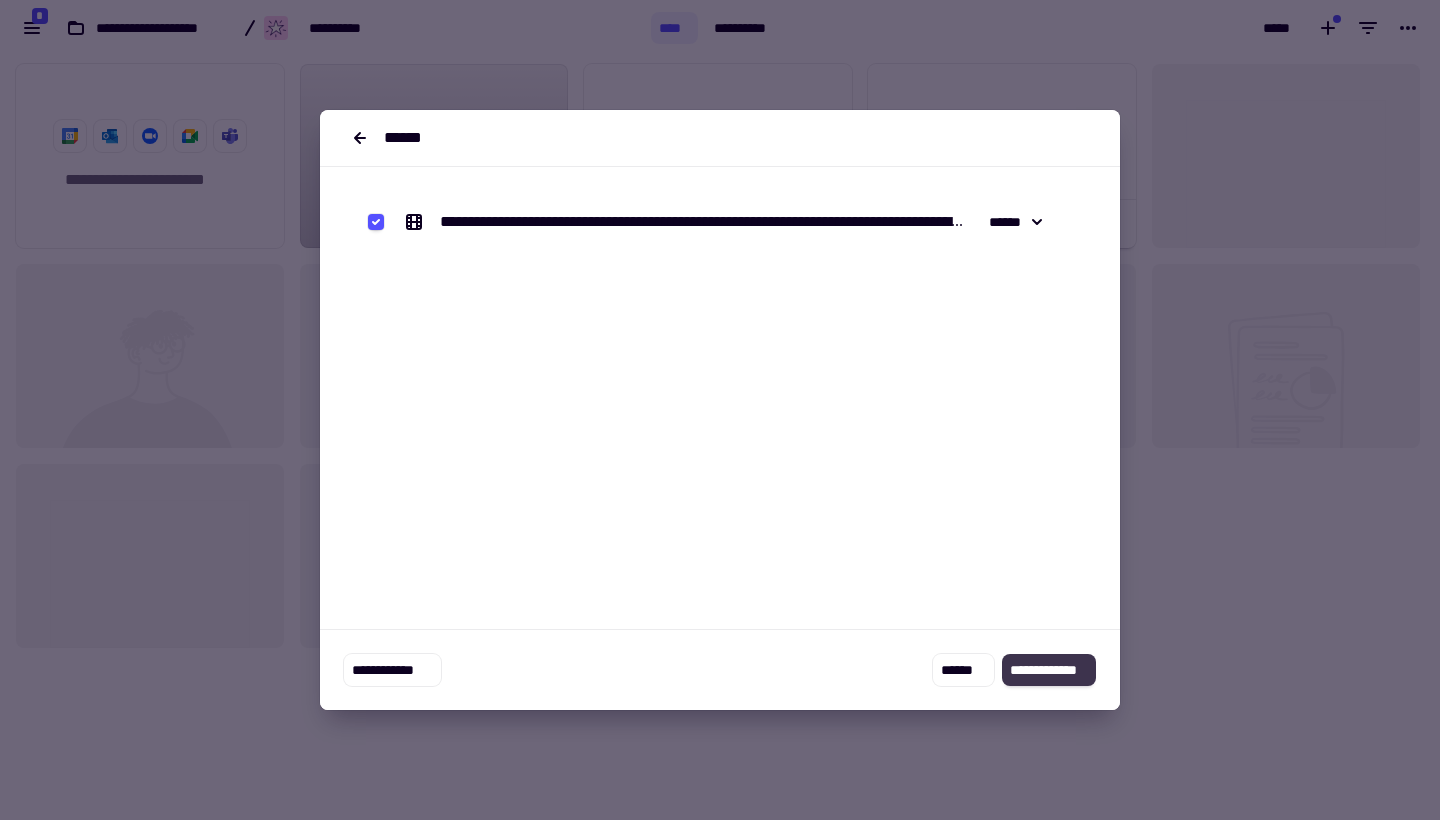 click on "**********" 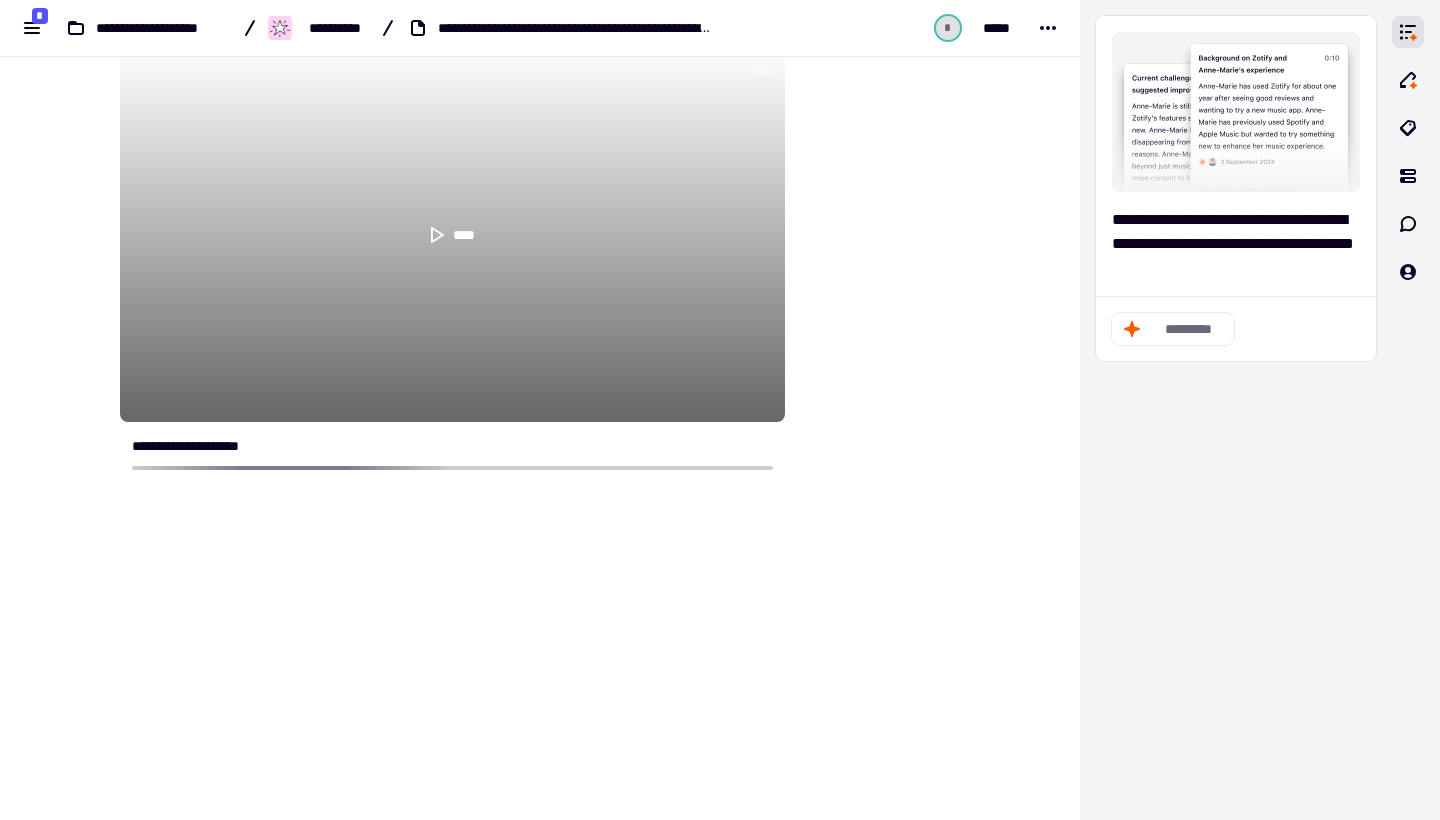 scroll, scrollTop: 366, scrollLeft: 0, axis: vertical 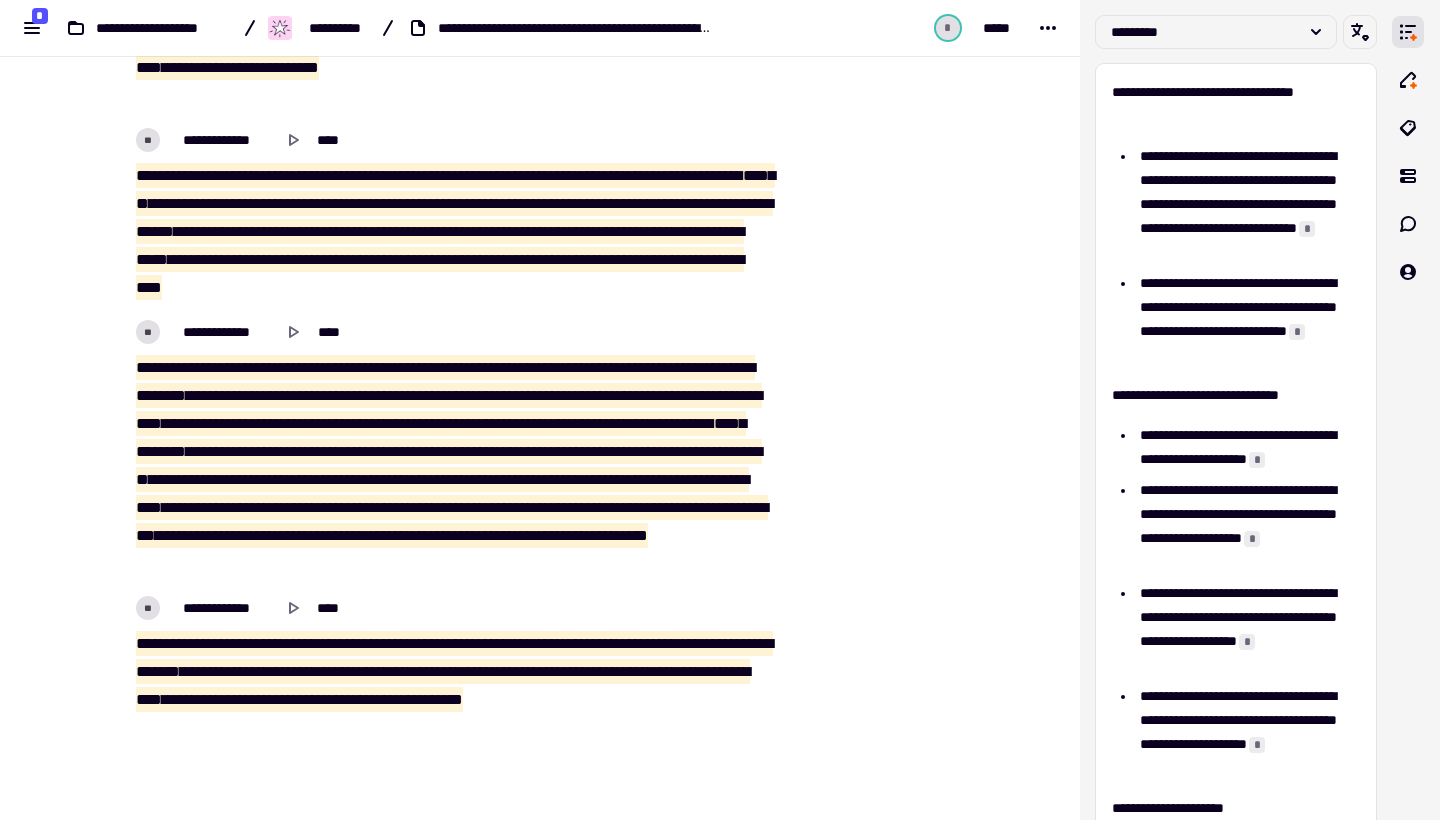 drag, startPoint x: 136, startPoint y: 531, endPoint x: 557, endPoint y: 801, distance: 500.141 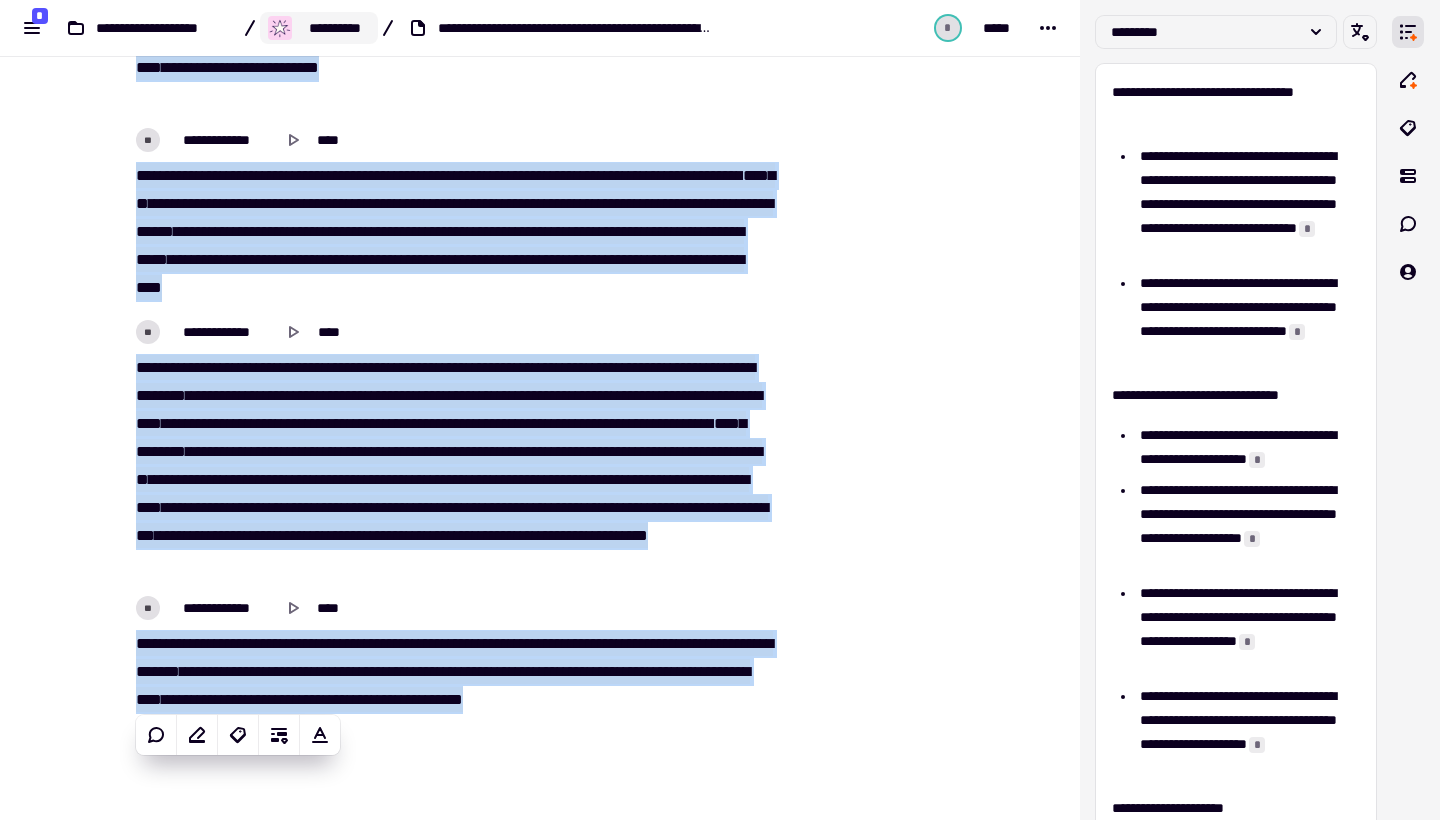 click on "**********" 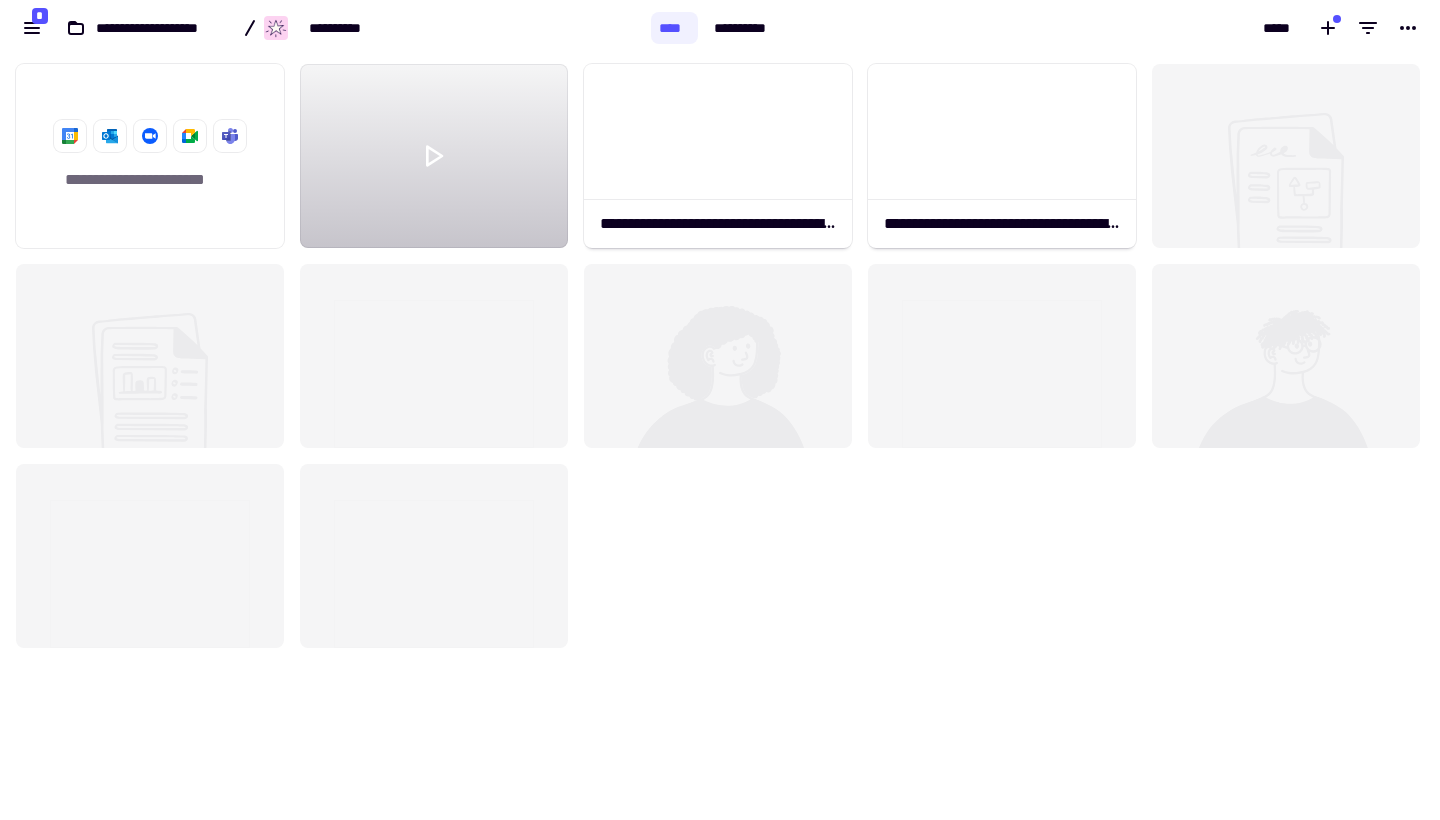 scroll, scrollTop: 1, scrollLeft: 1, axis: both 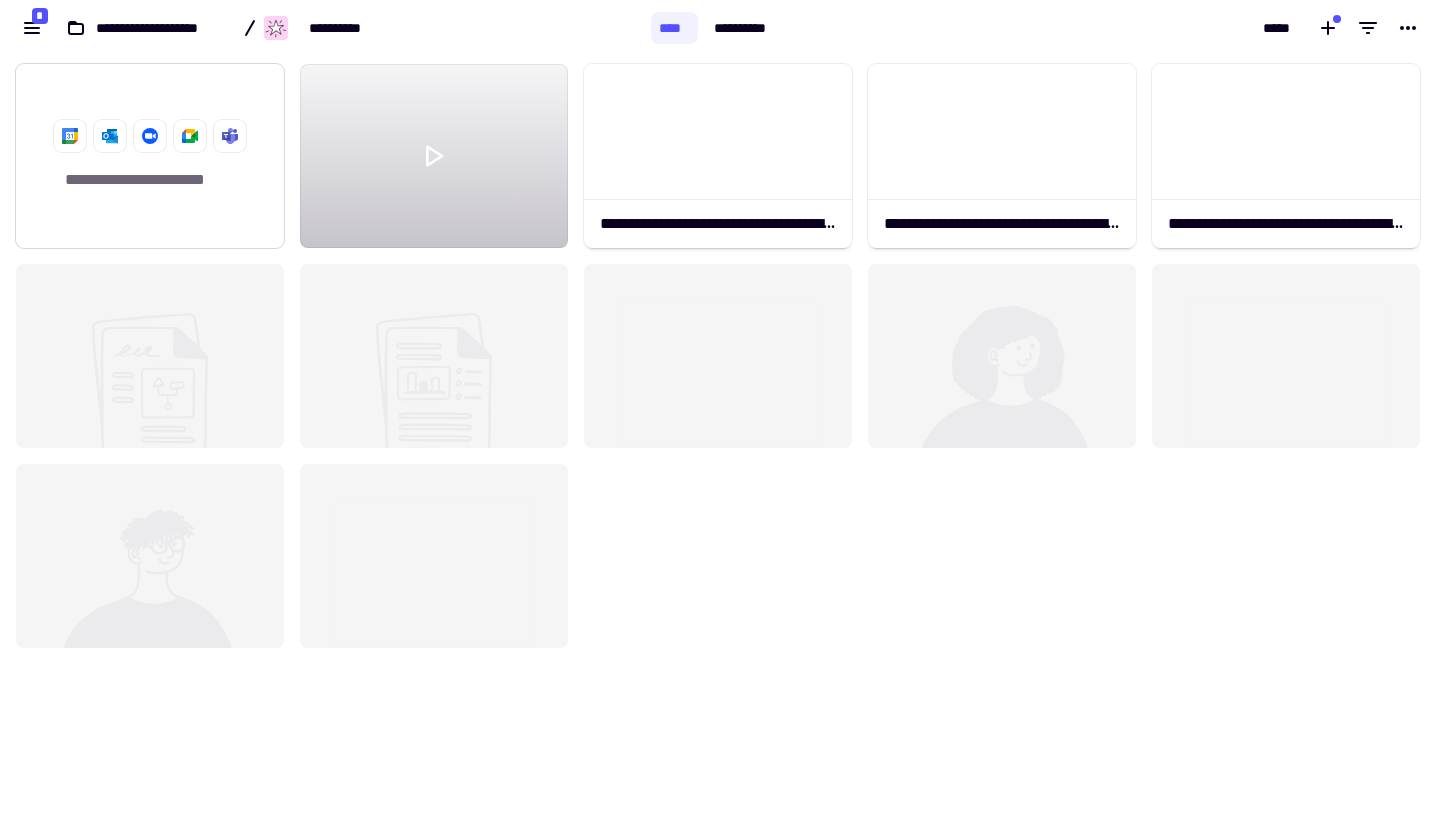 click on "**********" 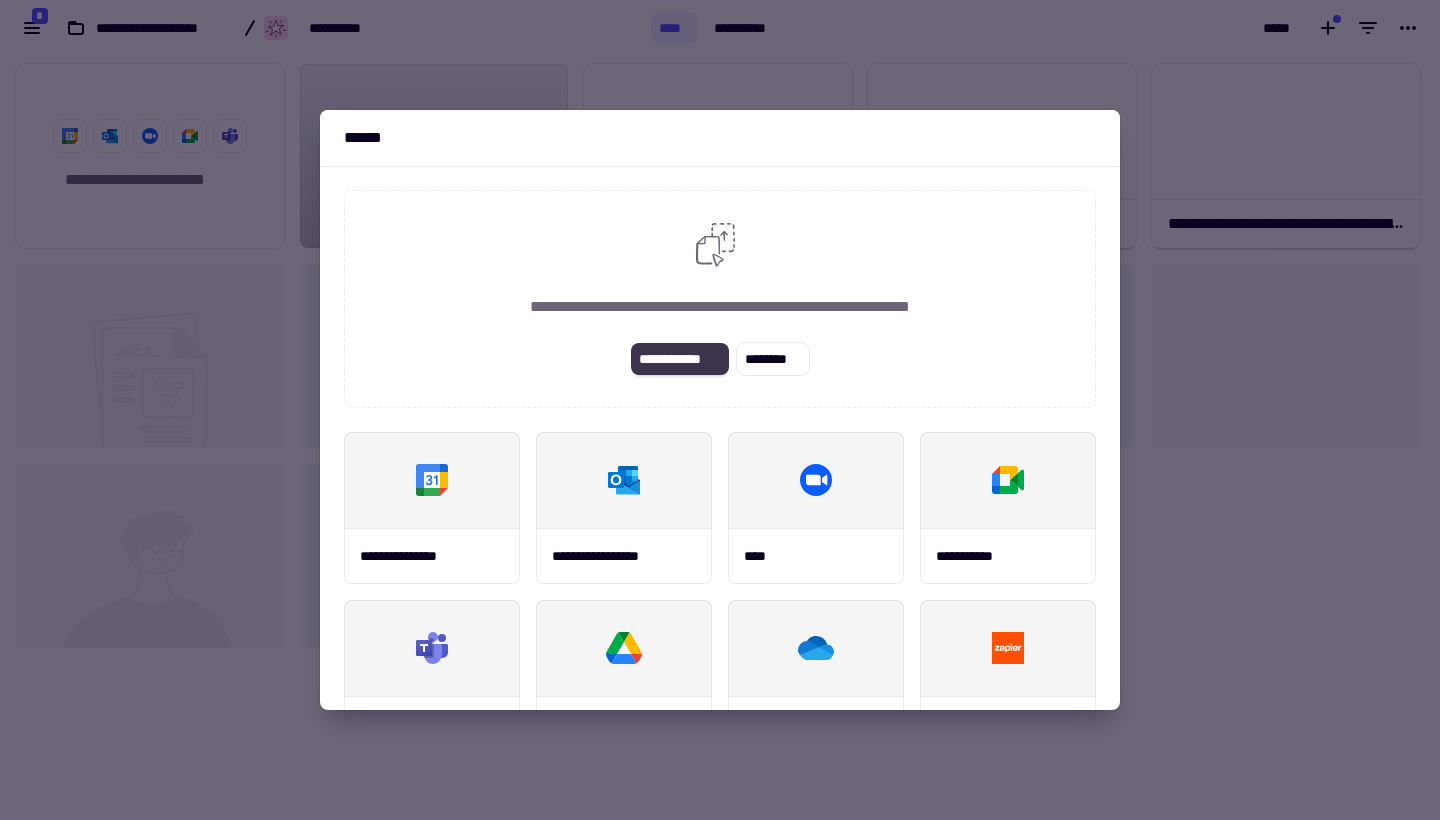 click on "**********" 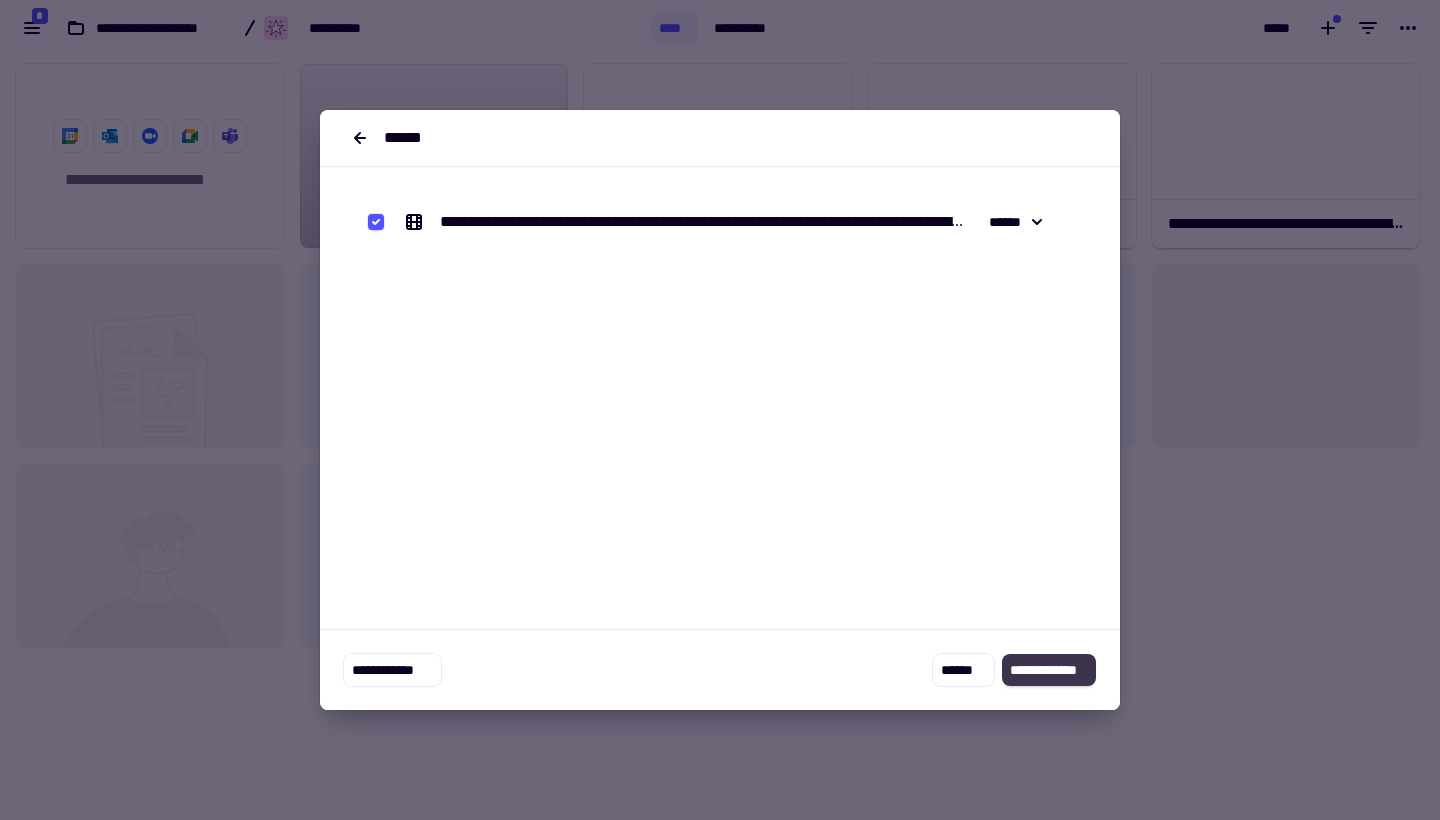 click on "**********" 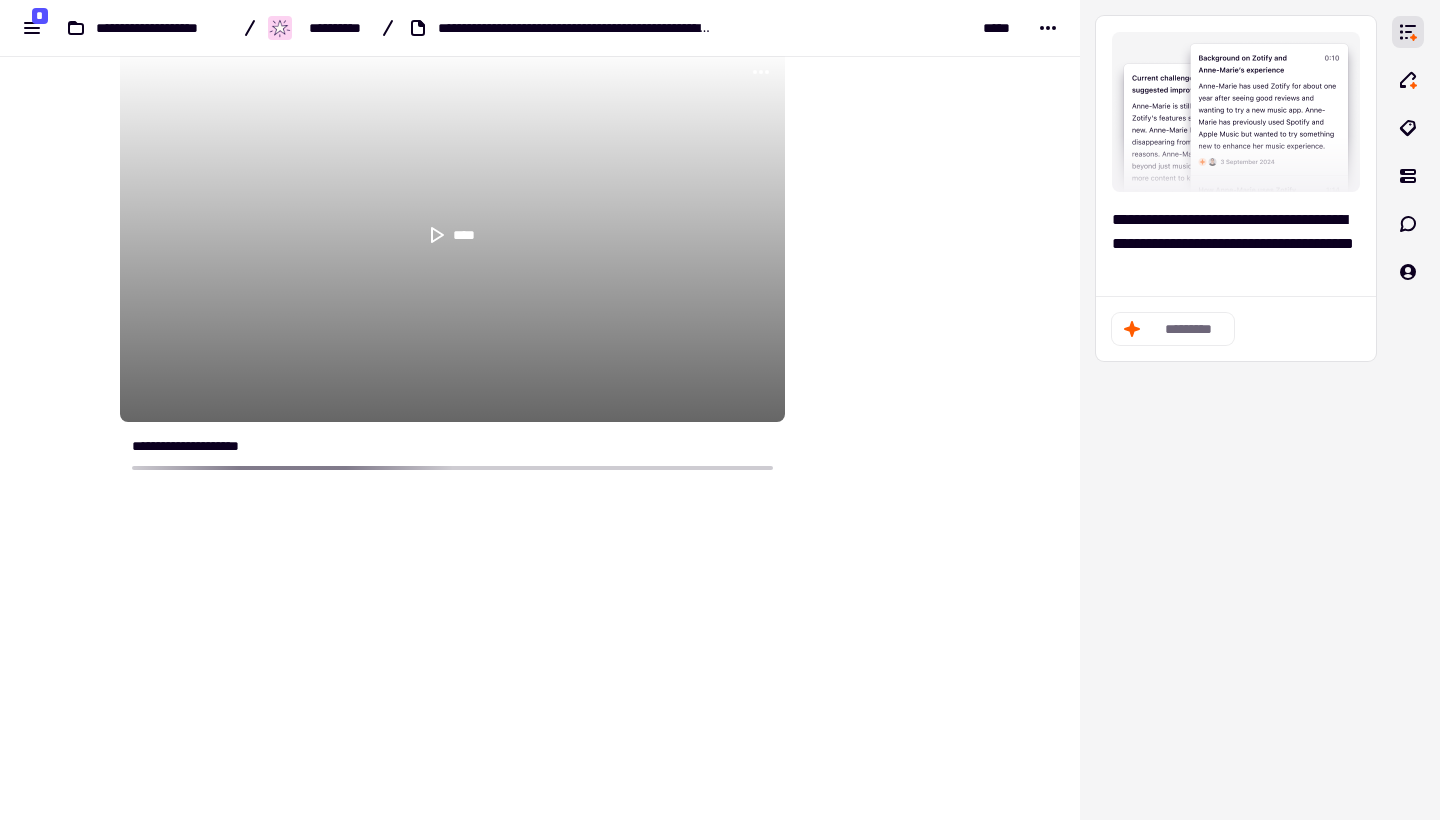 scroll, scrollTop: 366, scrollLeft: 0, axis: vertical 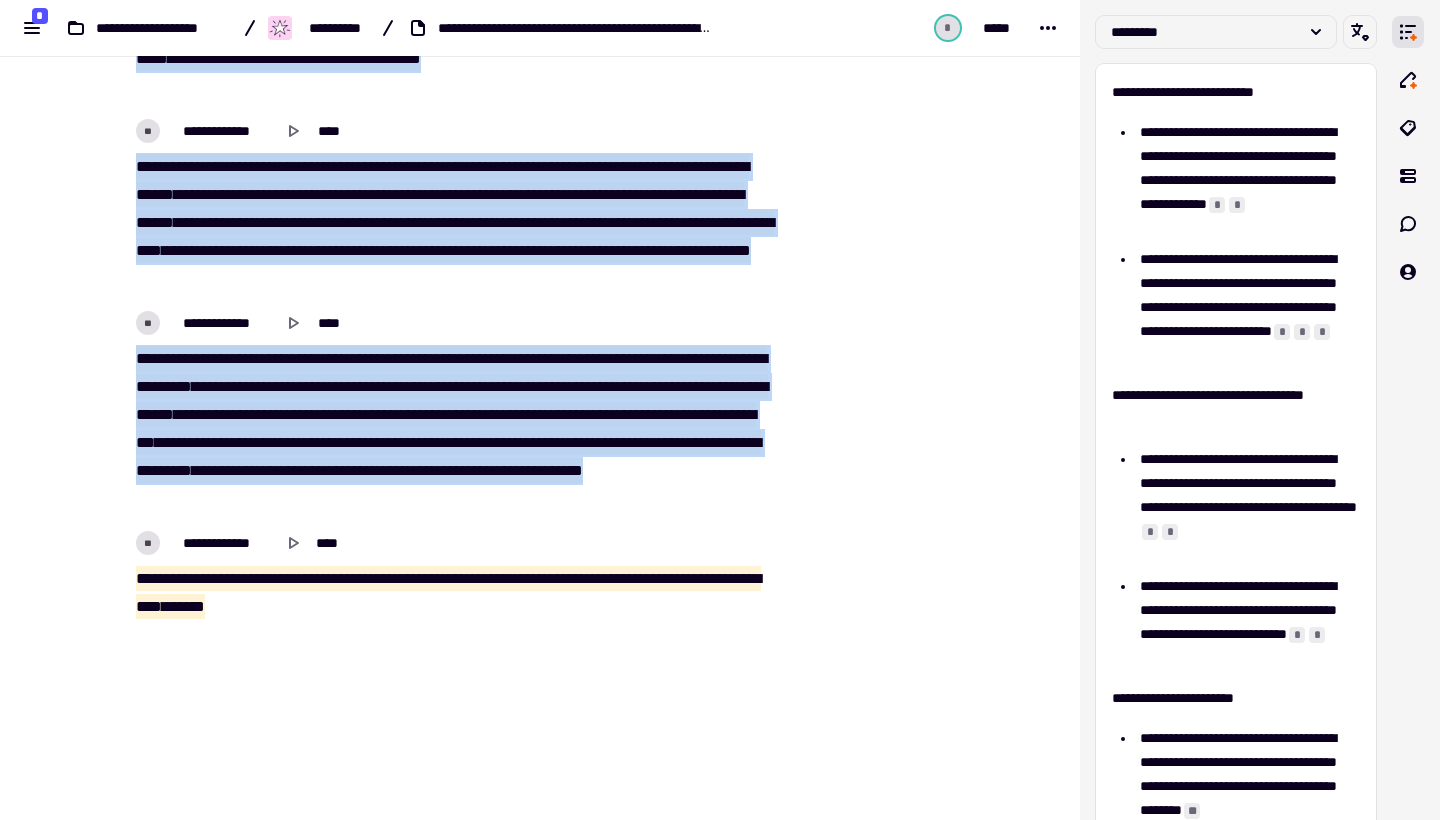 drag, startPoint x: 136, startPoint y: 536, endPoint x: 444, endPoint y: 614, distance: 317.72314 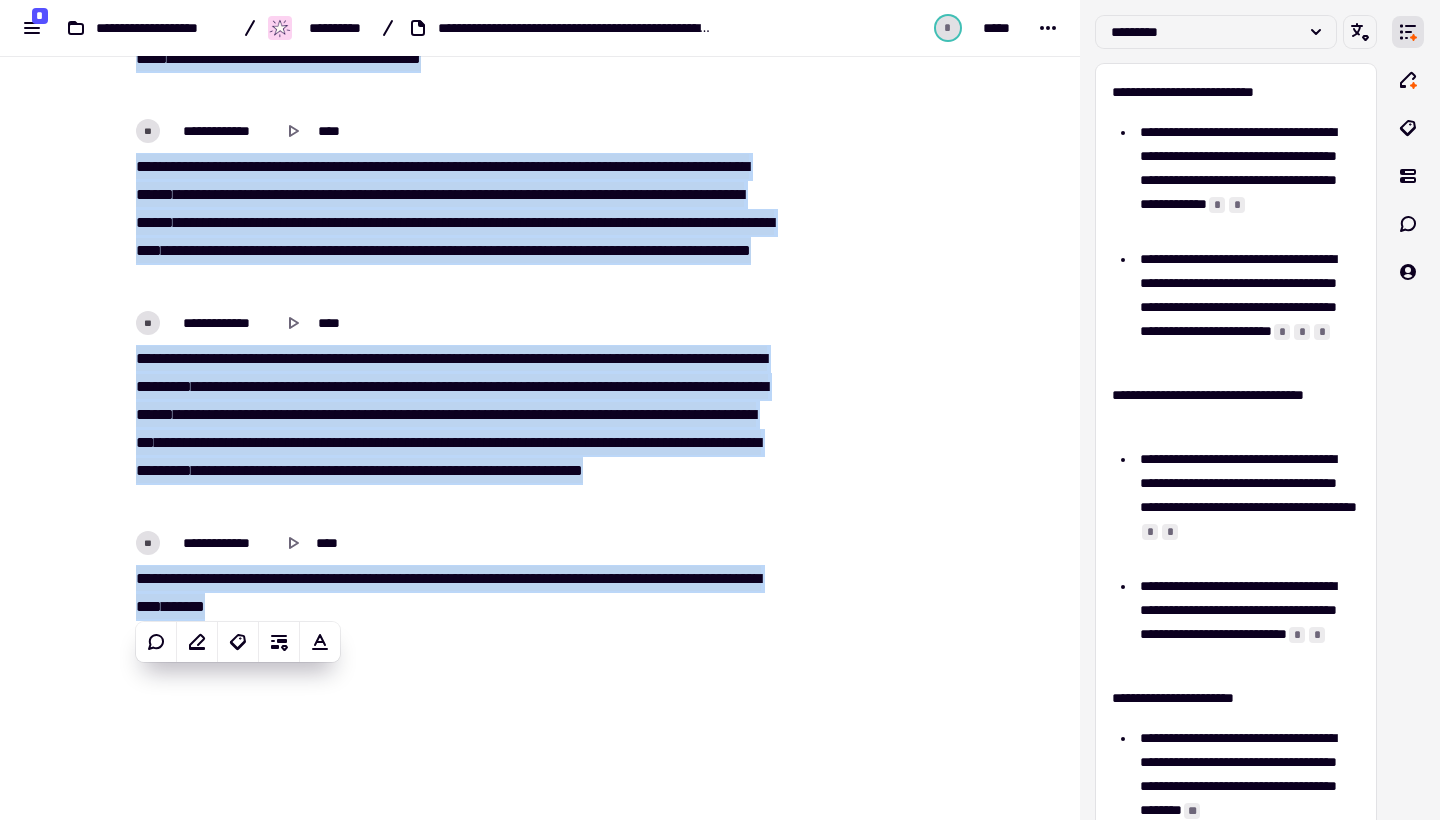 copy on "**********" 